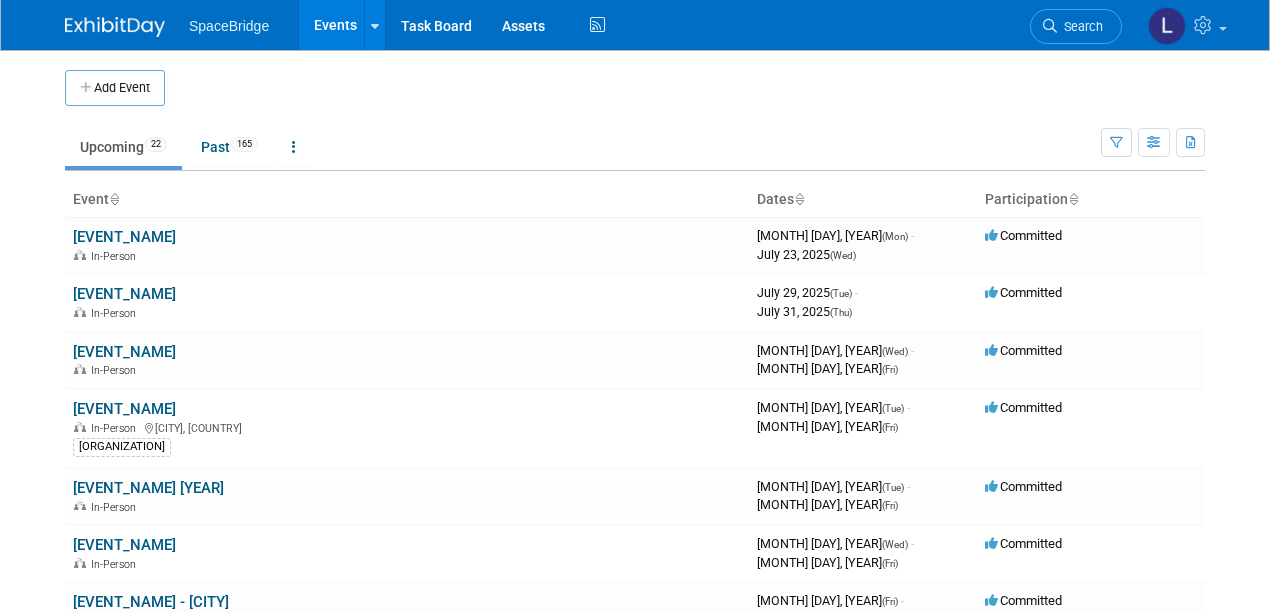 scroll, scrollTop: 0, scrollLeft: 0, axis: both 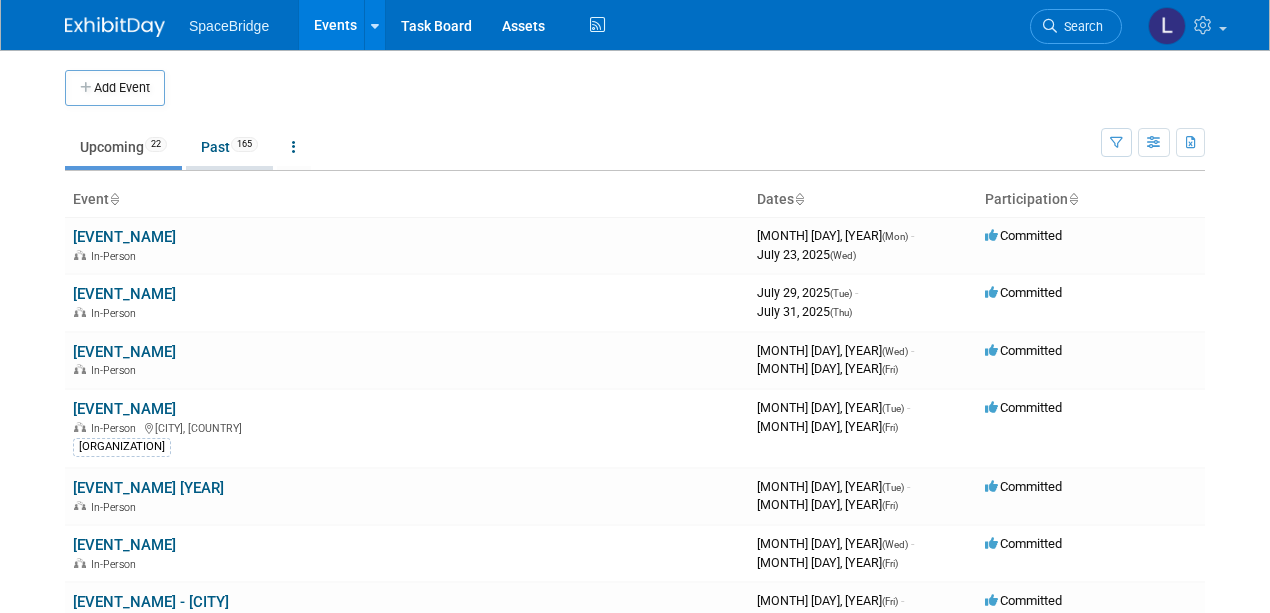 click on "Past
[NUMBER]" at bounding box center (229, 147) 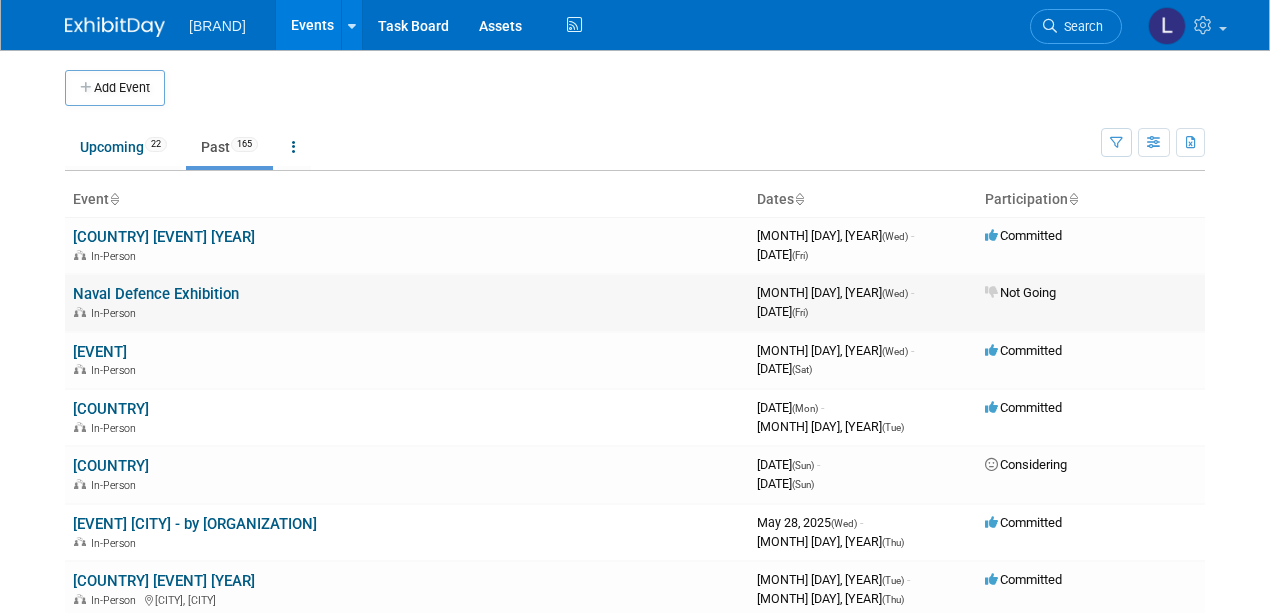 scroll, scrollTop: 0, scrollLeft: 0, axis: both 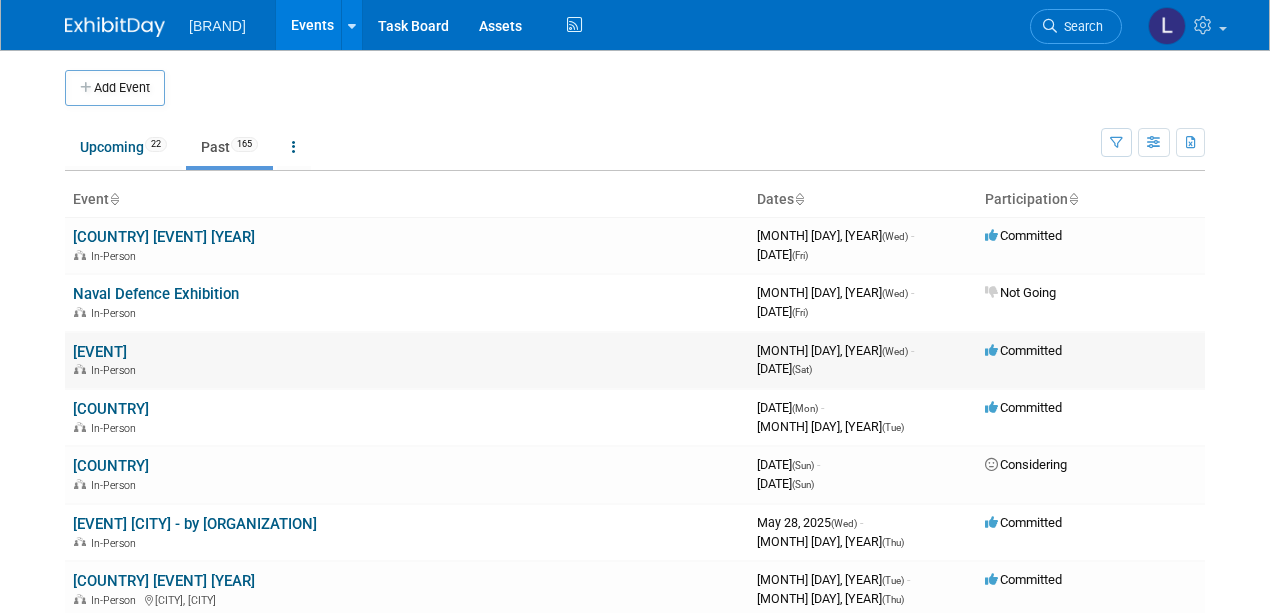 click on "INDO DEFENSE" at bounding box center (100, 352) 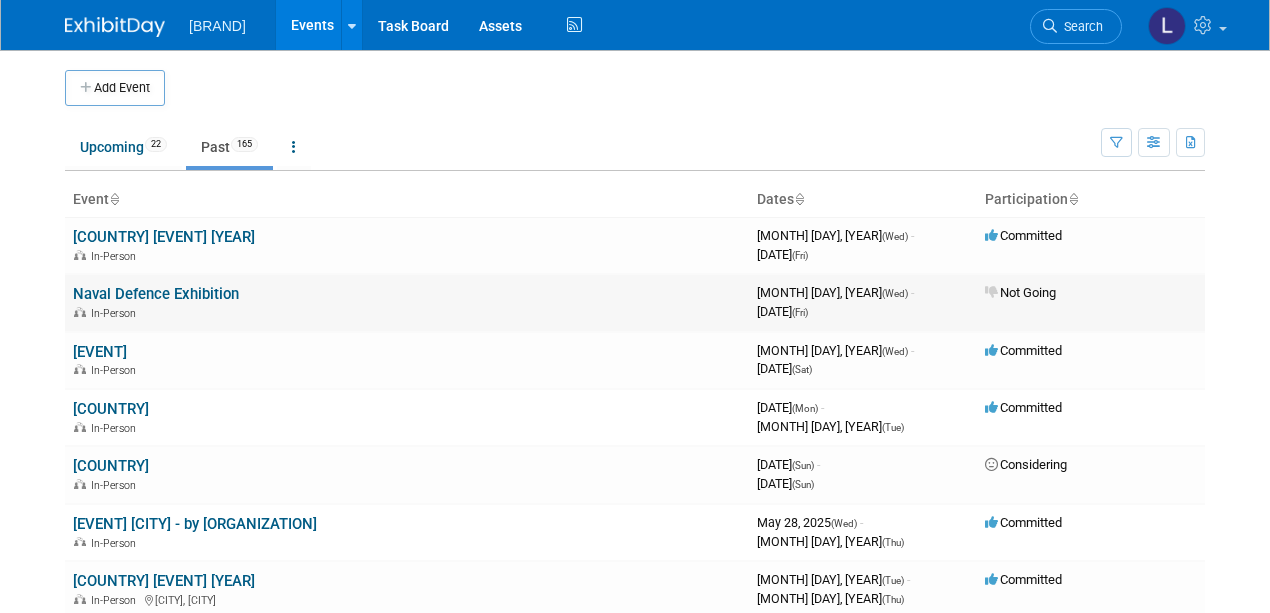click on "Naval Defence Exhibition" at bounding box center [156, 294] 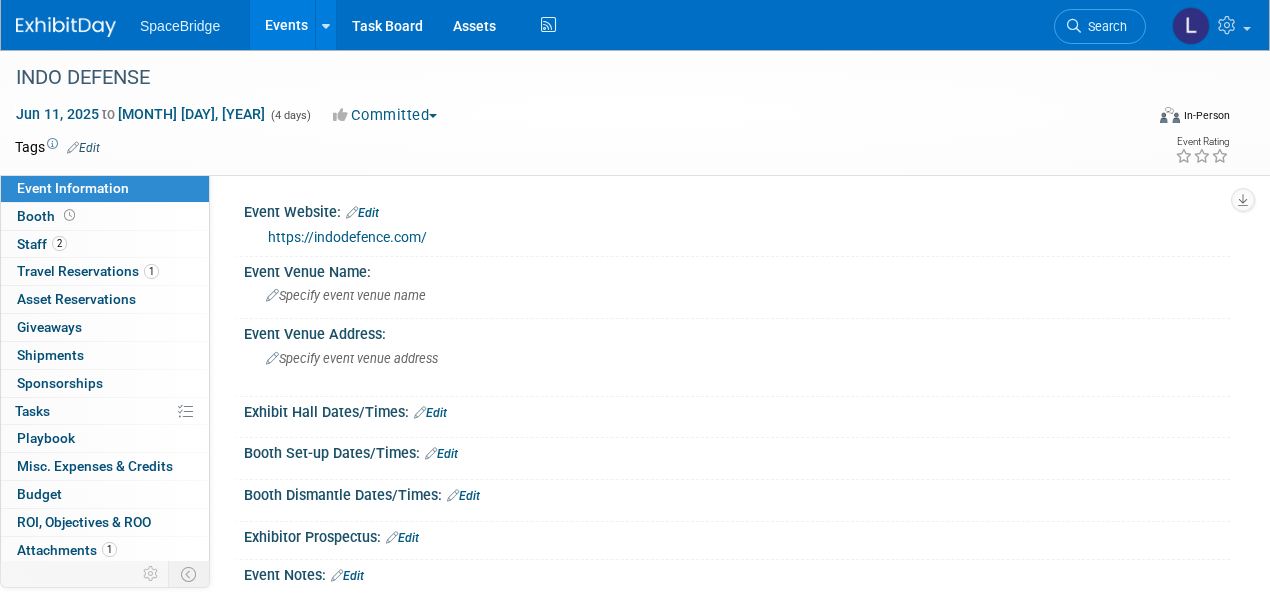 scroll, scrollTop: 0, scrollLeft: 0, axis: both 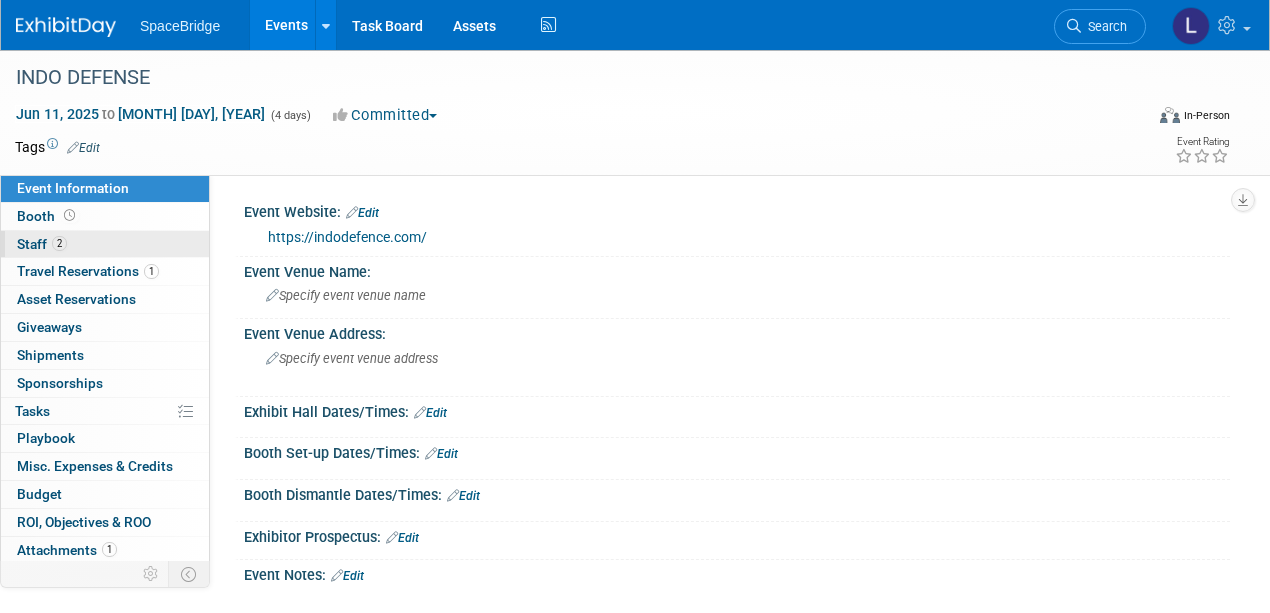 click on "Staff 2" at bounding box center (42, 244) 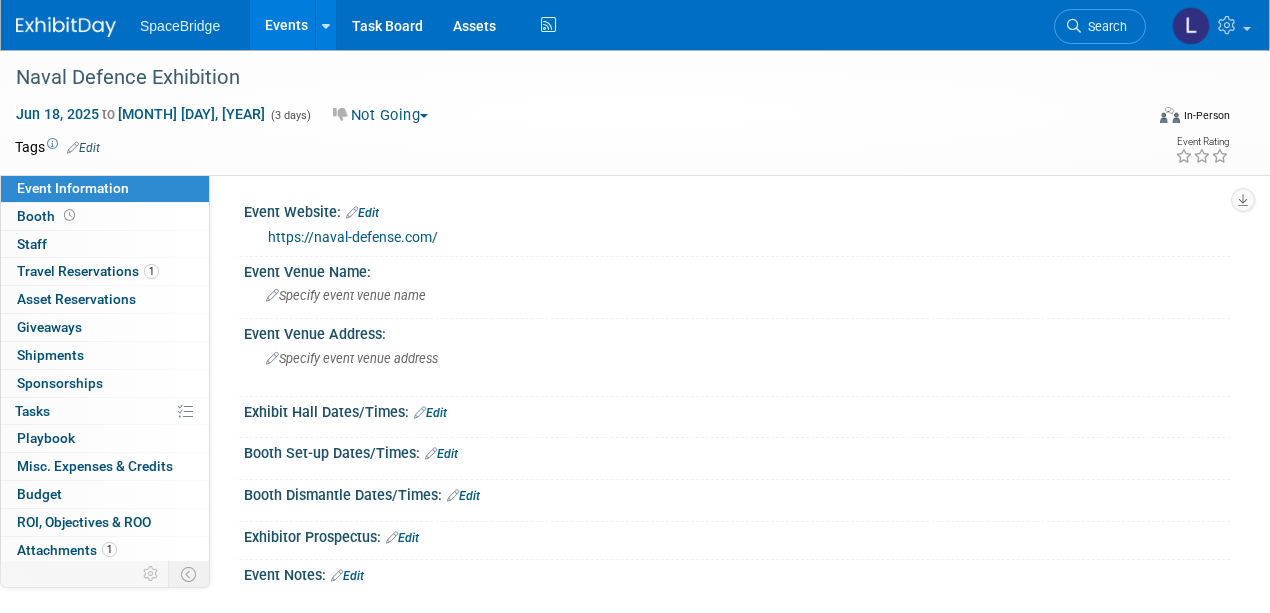 scroll, scrollTop: 0, scrollLeft: 0, axis: both 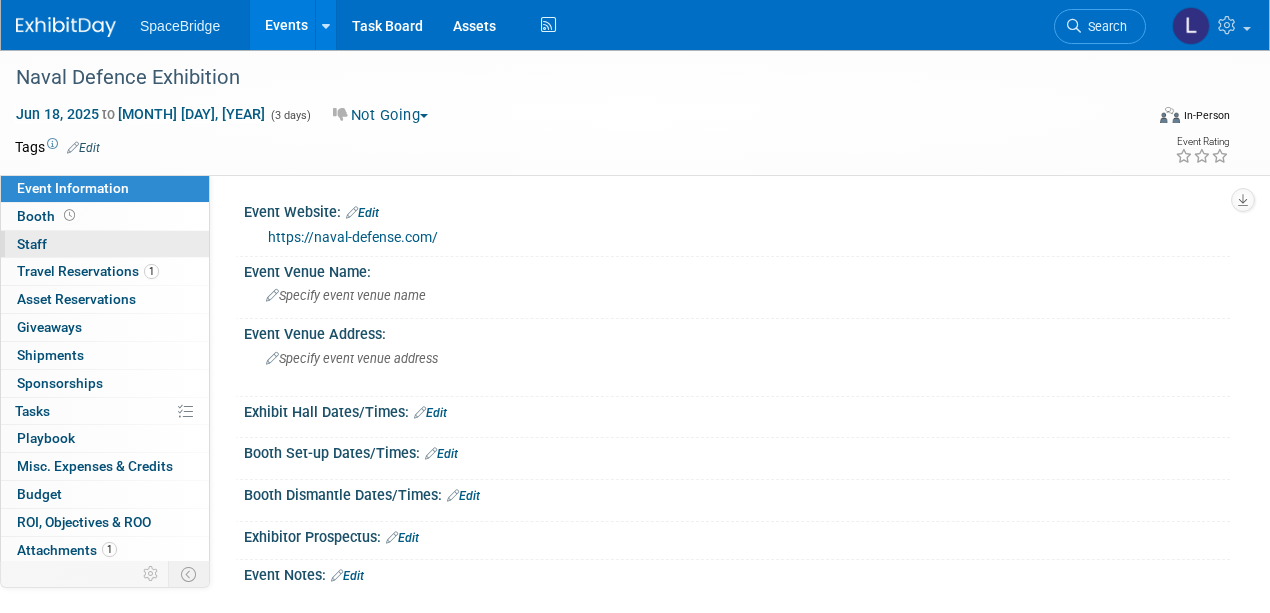 click on "Staff 0" at bounding box center (32, 244) 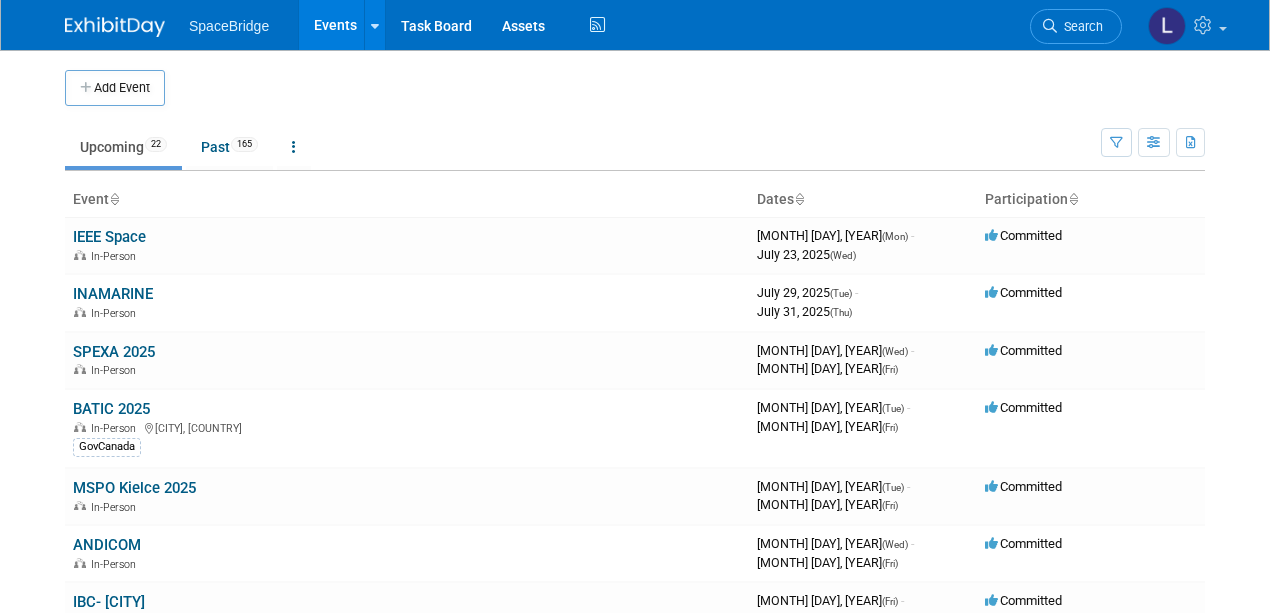 scroll, scrollTop: 0, scrollLeft: 0, axis: both 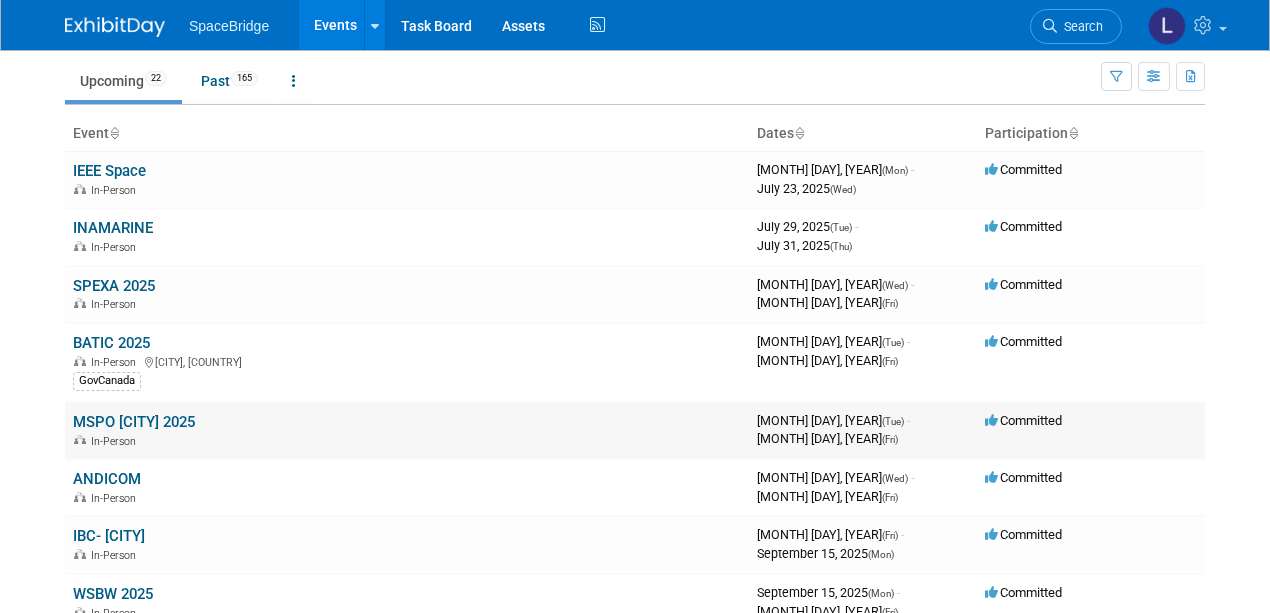 click on "MSPO Kielce 2025" at bounding box center [134, 422] 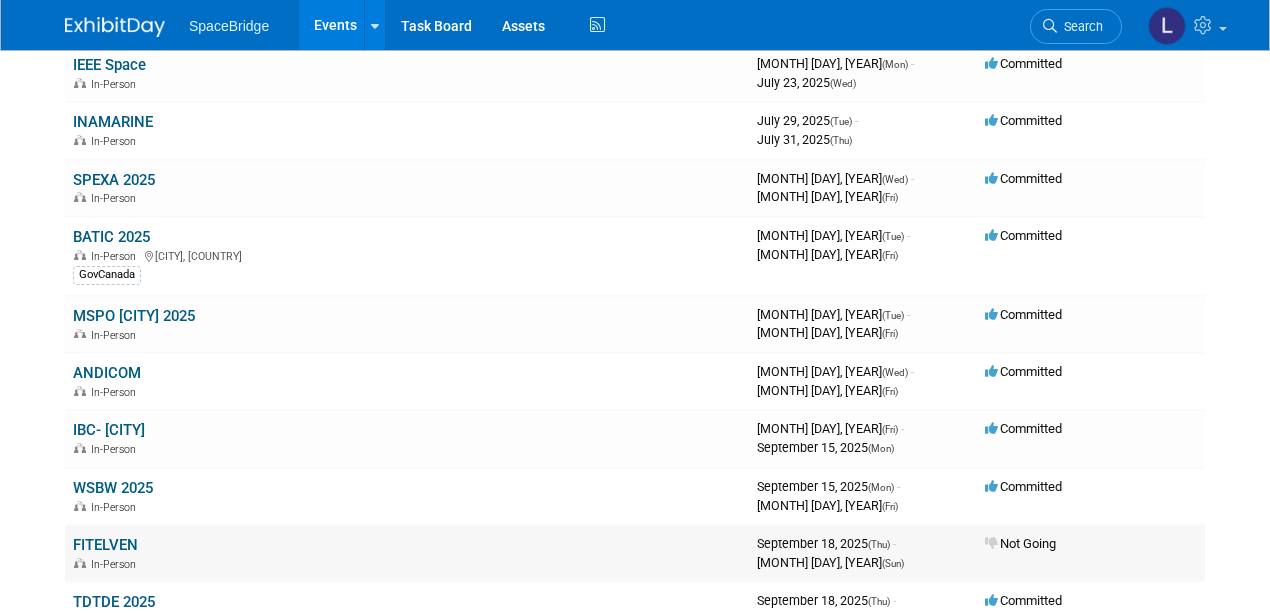 scroll, scrollTop: 200, scrollLeft: 0, axis: vertical 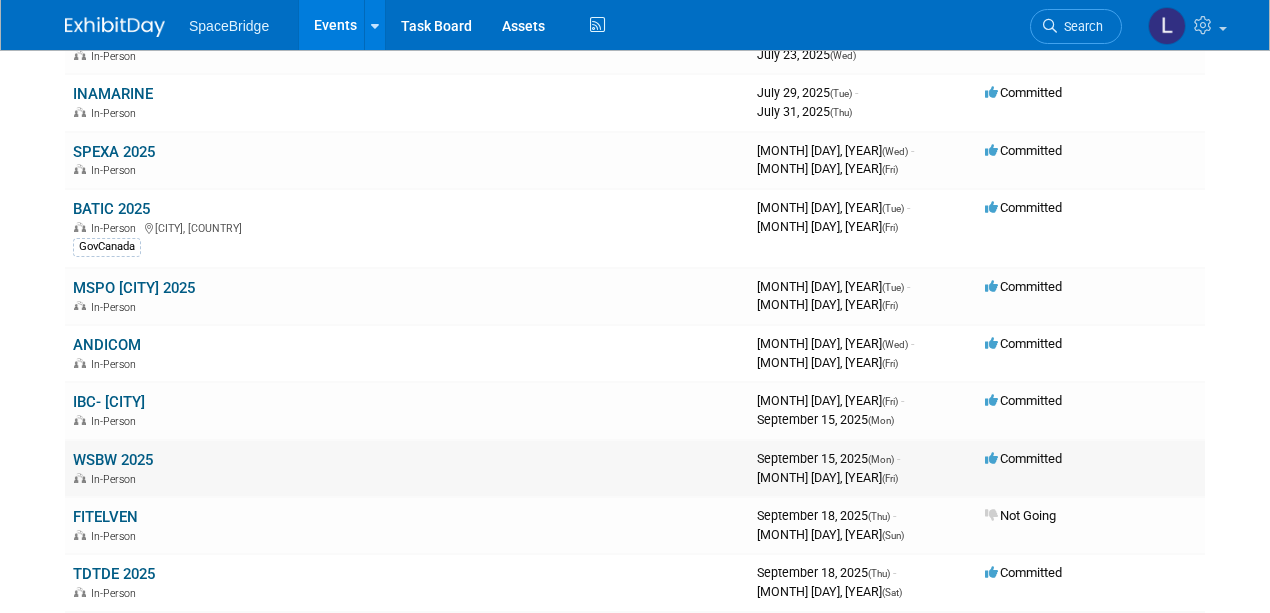 click on "WSBW 2025" at bounding box center [113, 460] 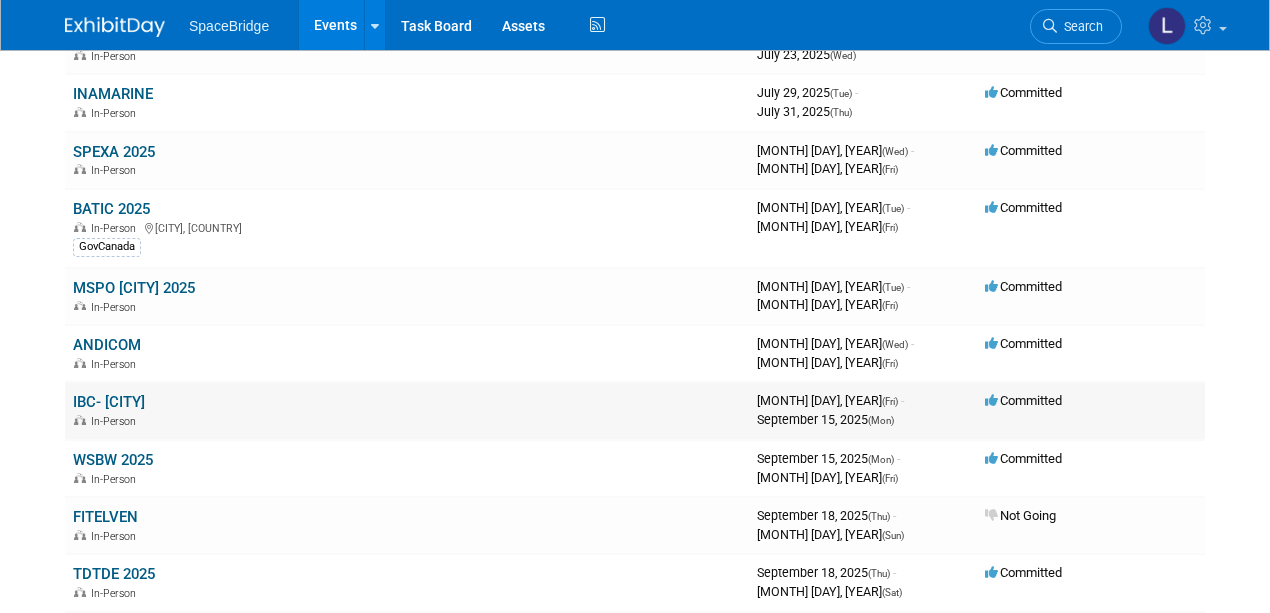 click on "IBC- Amsterdam" at bounding box center [109, 402] 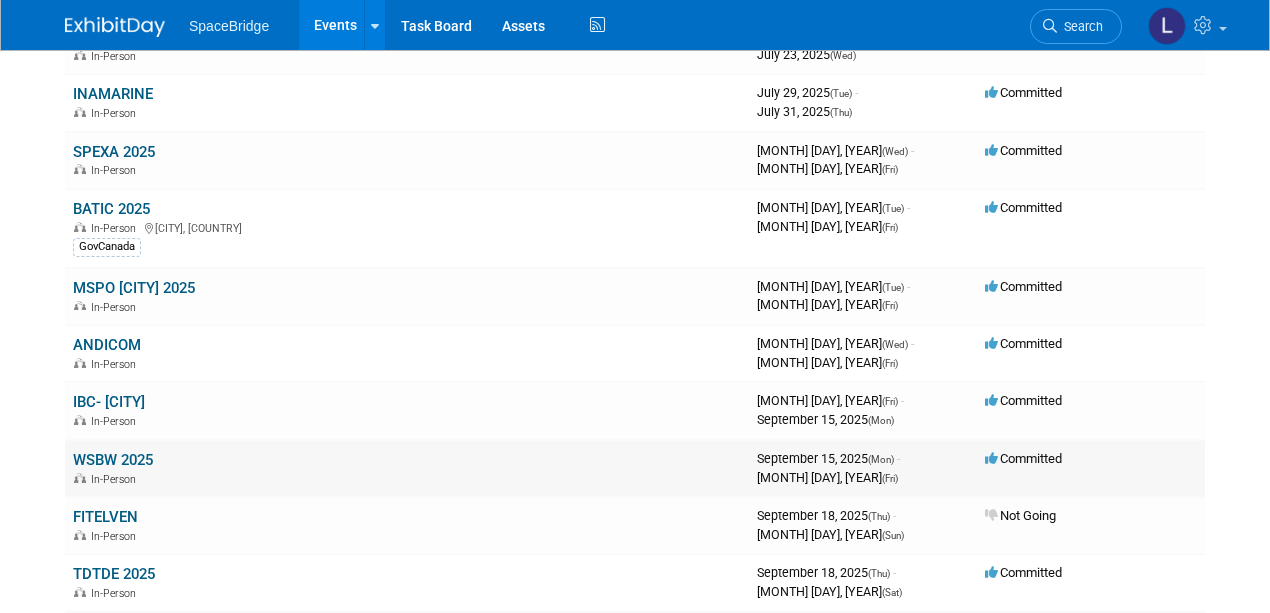 click on "WSBW 2025" at bounding box center [113, 460] 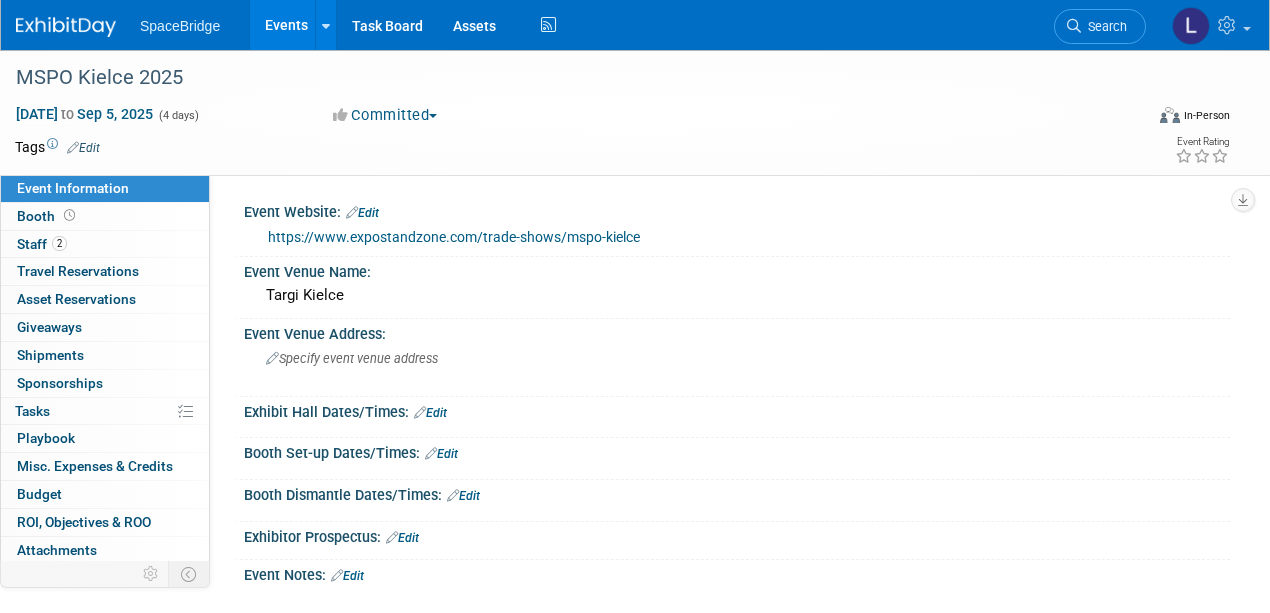 scroll, scrollTop: 0, scrollLeft: 0, axis: both 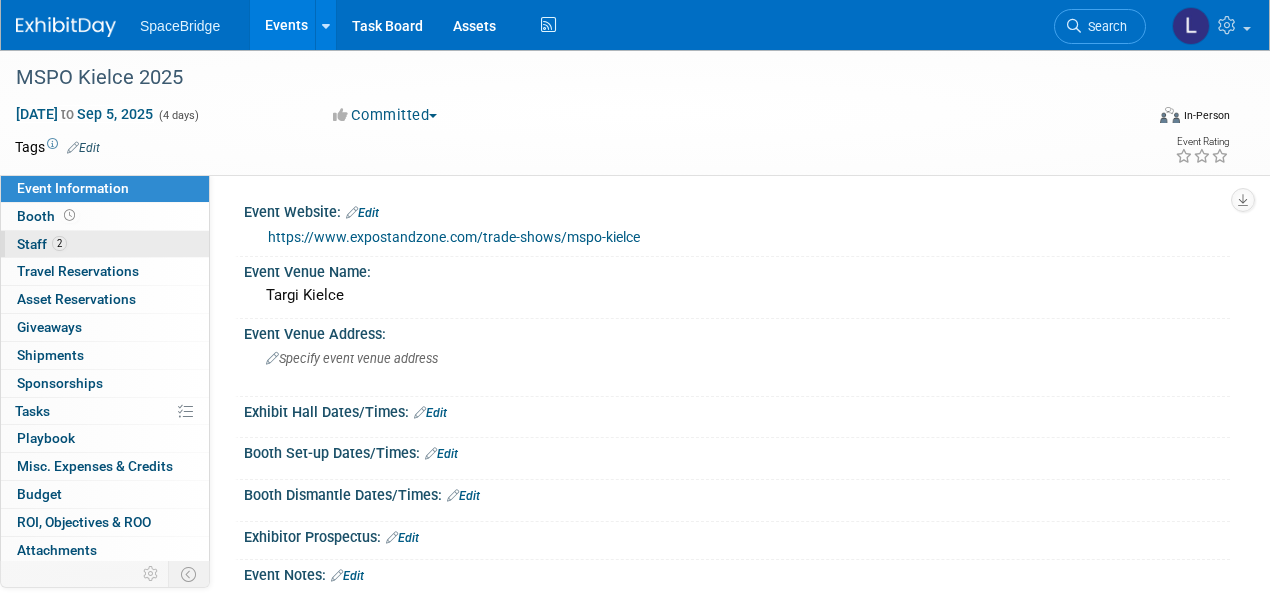click on "Staff 2" at bounding box center [42, 244] 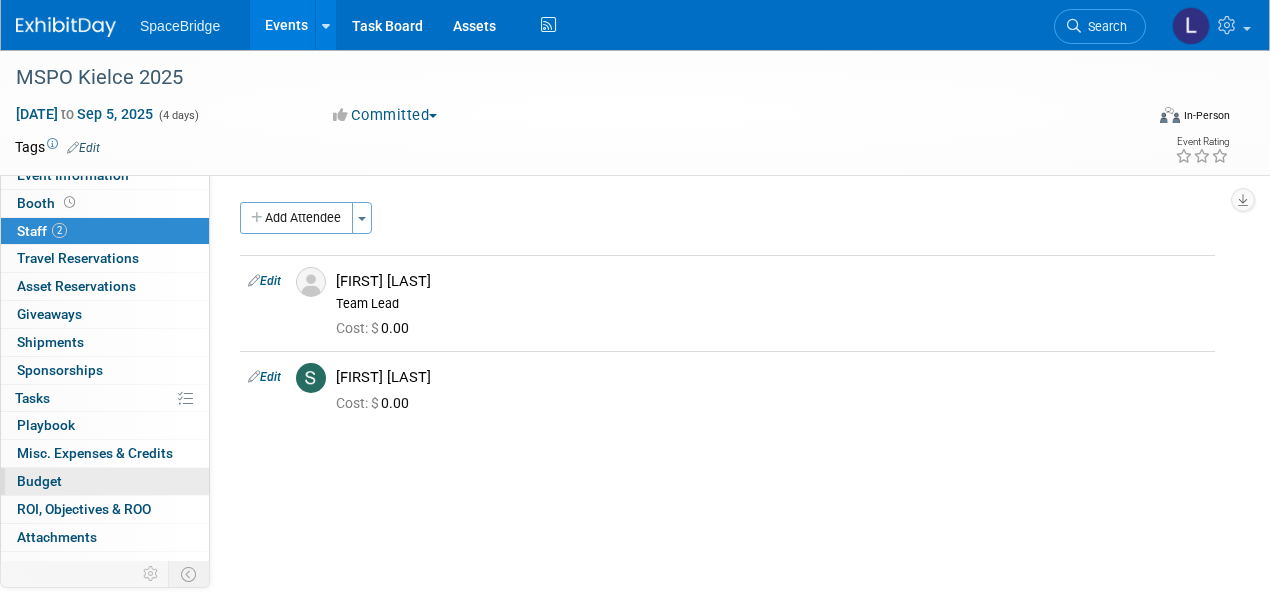 scroll, scrollTop: 26, scrollLeft: 0, axis: vertical 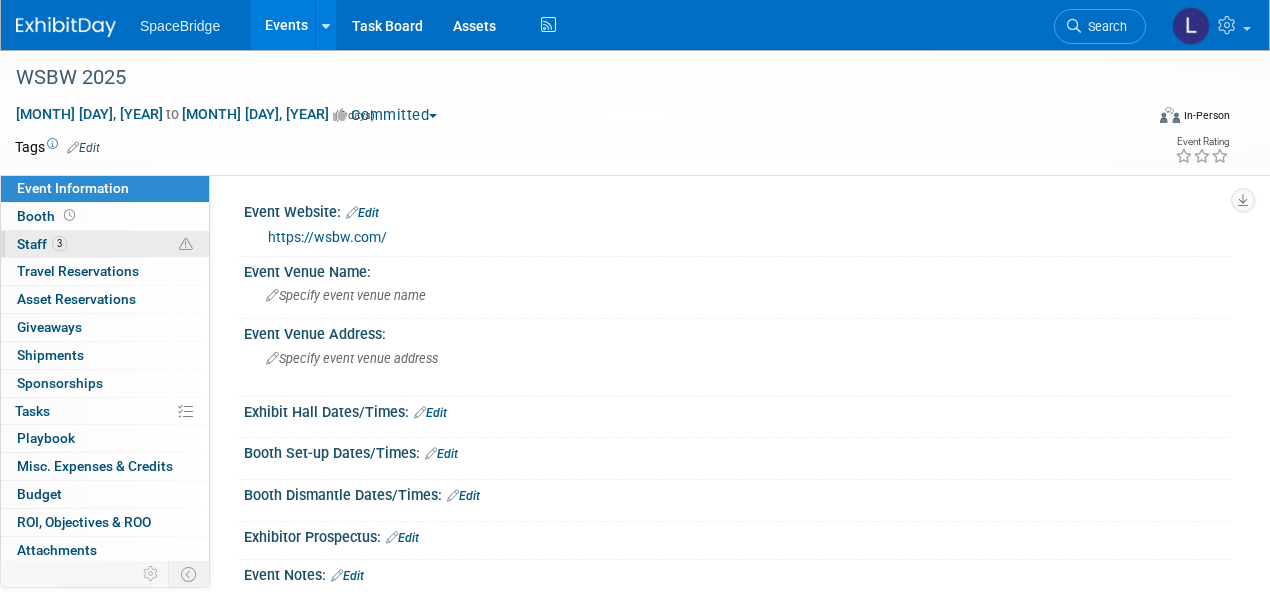 click on "Staff 3" at bounding box center (42, 244) 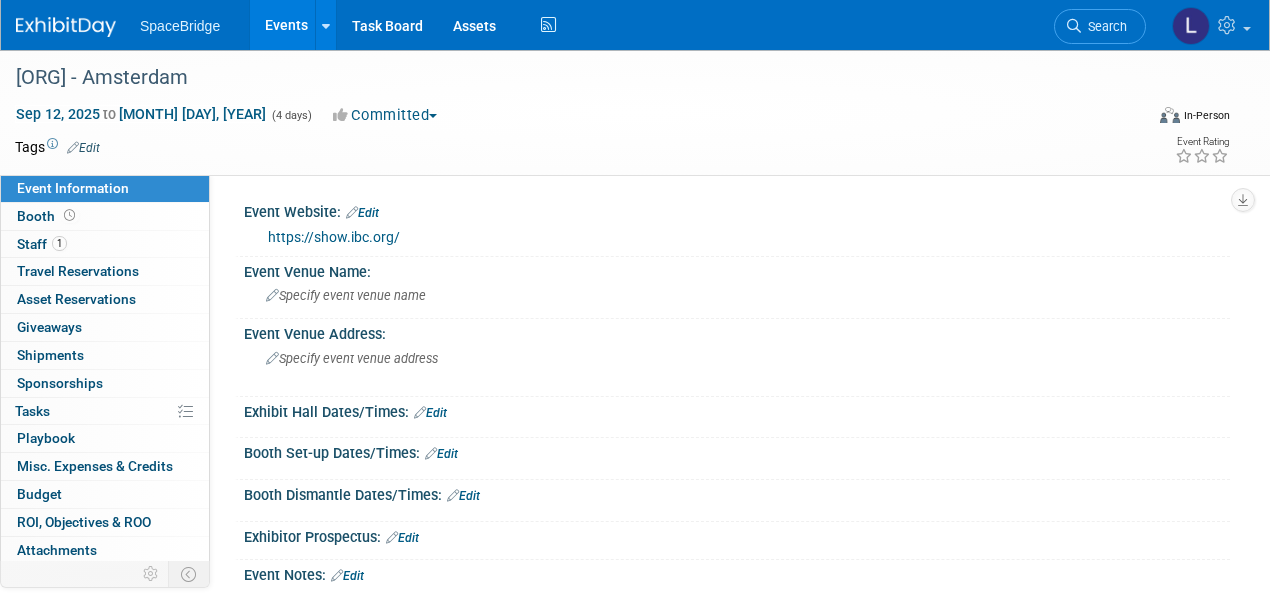 scroll, scrollTop: 0, scrollLeft: 0, axis: both 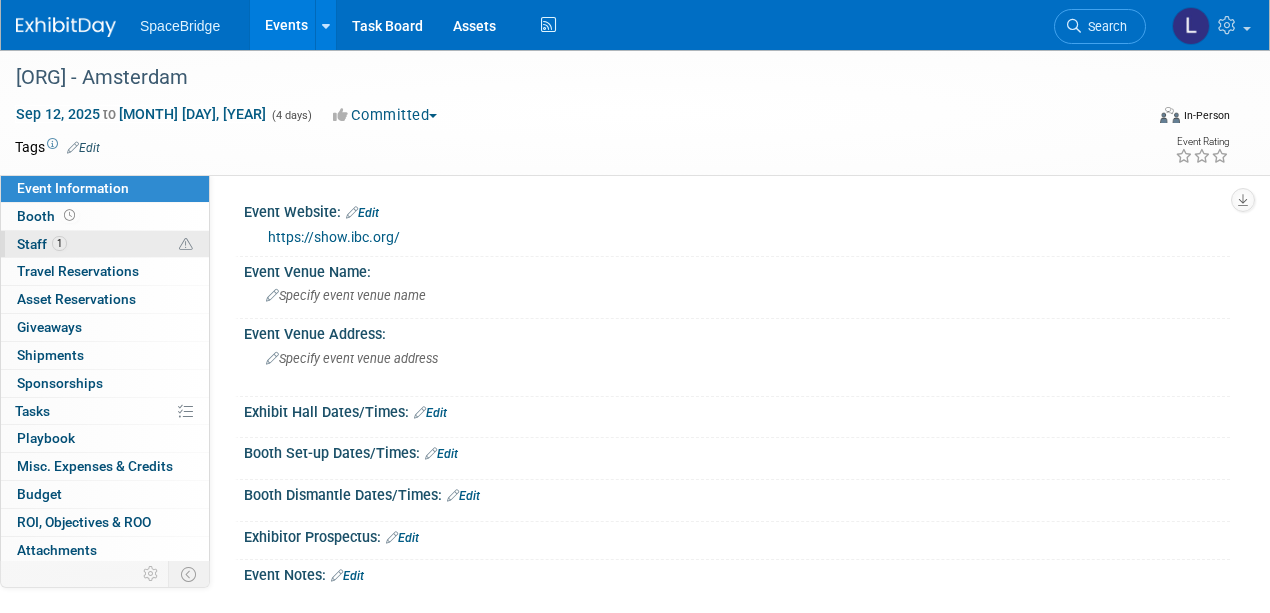 click on "Staff 1" at bounding box center (42, 244) 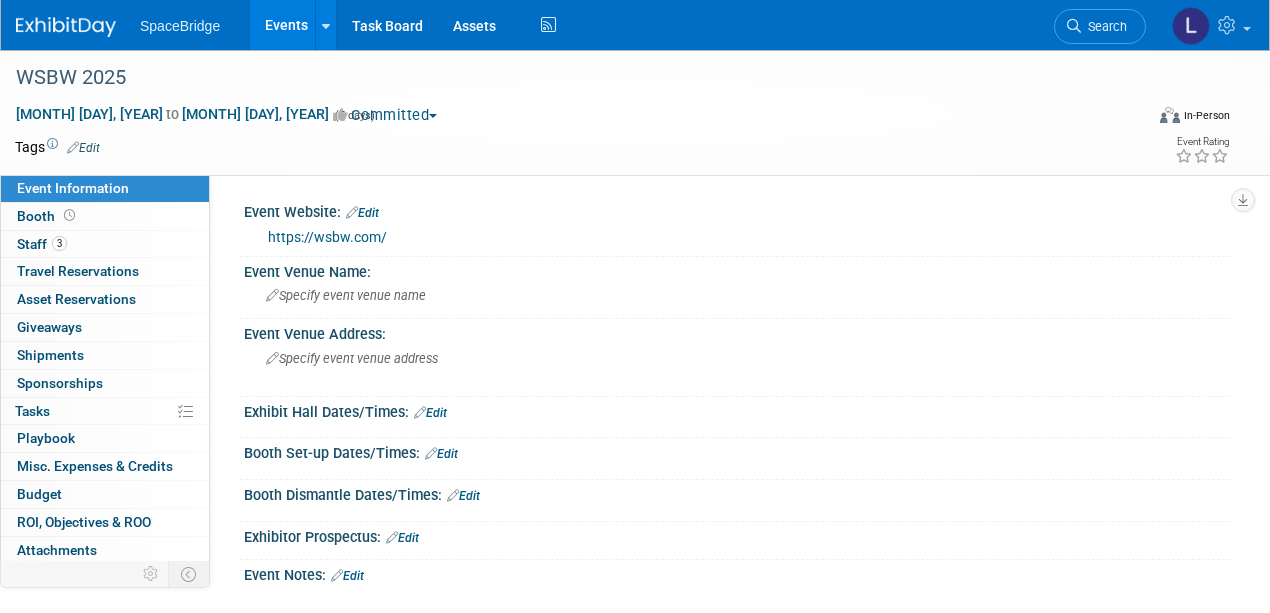 scroll, scrollTop: 0, scrollLeft: 0, axis: both 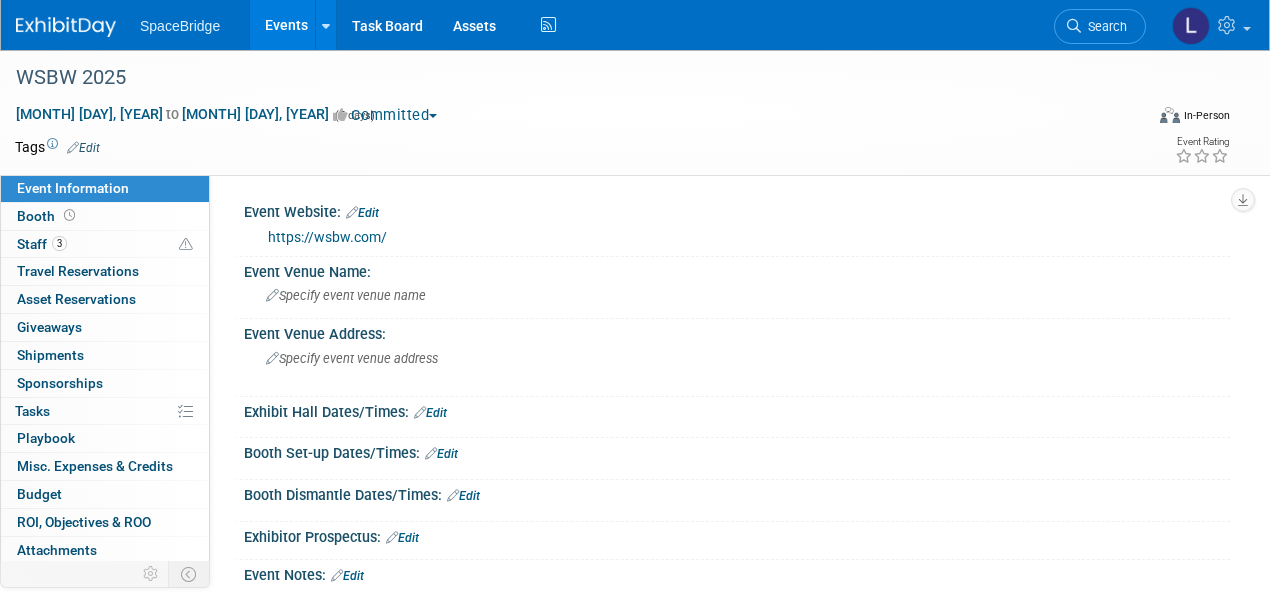 click on "https://wsbw.com/" at bounding box center (327, 237) 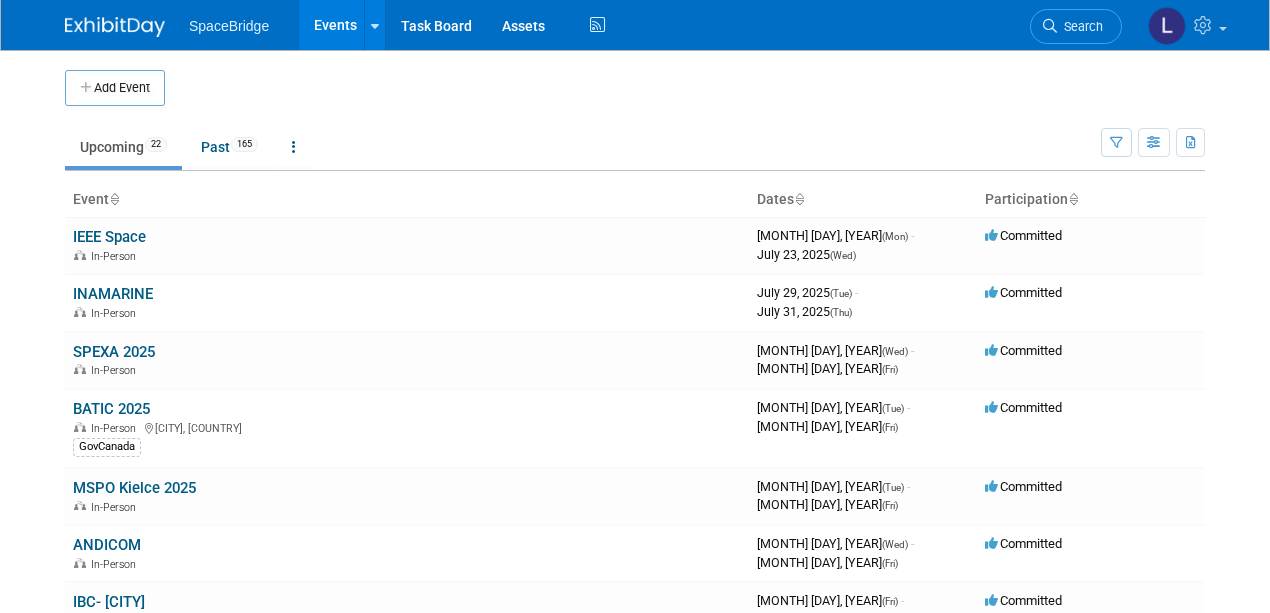scroll, scrollTop: 200, scrollLeft: 0, axis: vertical 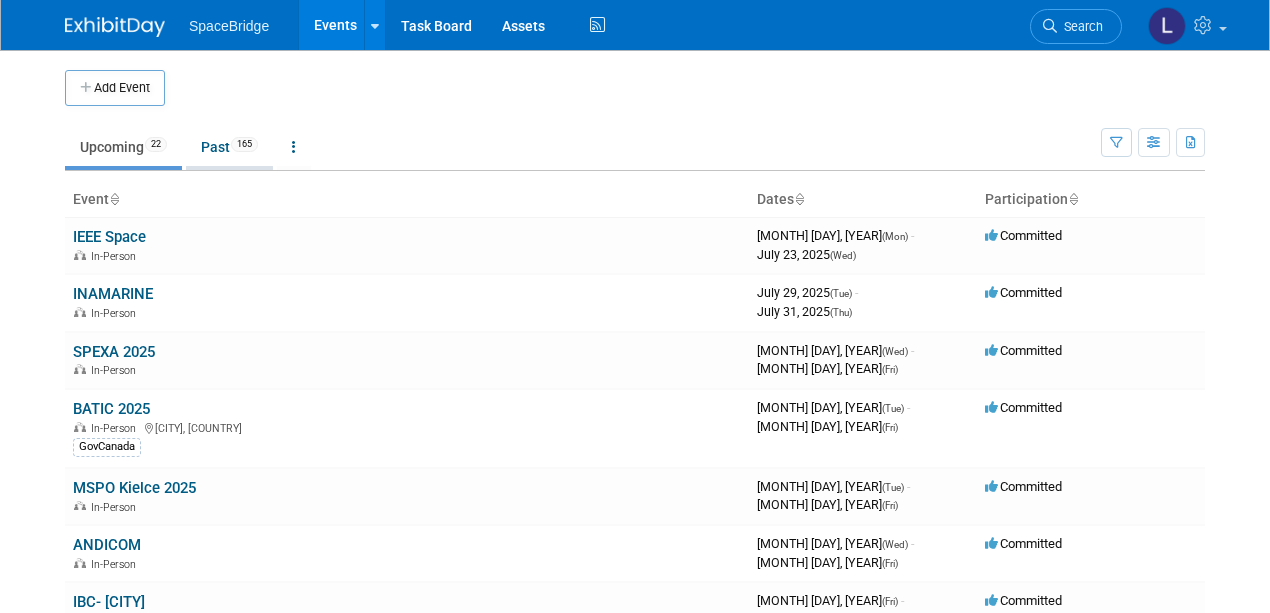 click on "Past
165" at bounding box center (229, 147) 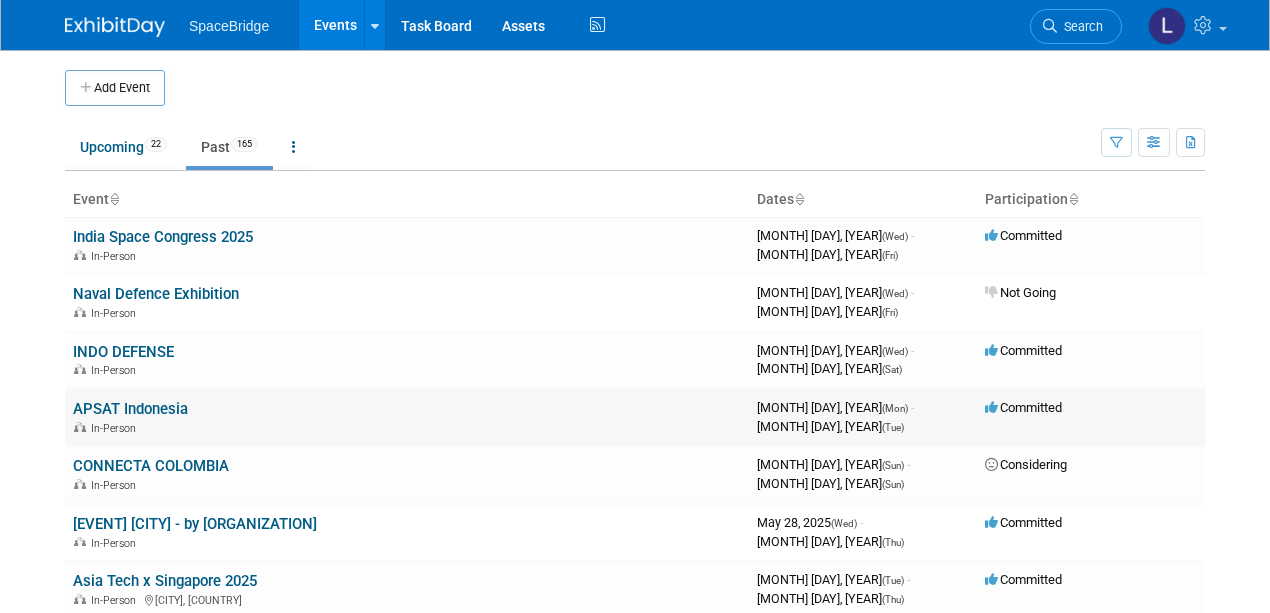 scroll, scrollTop: 0, scrollLeft: 0, axis: both 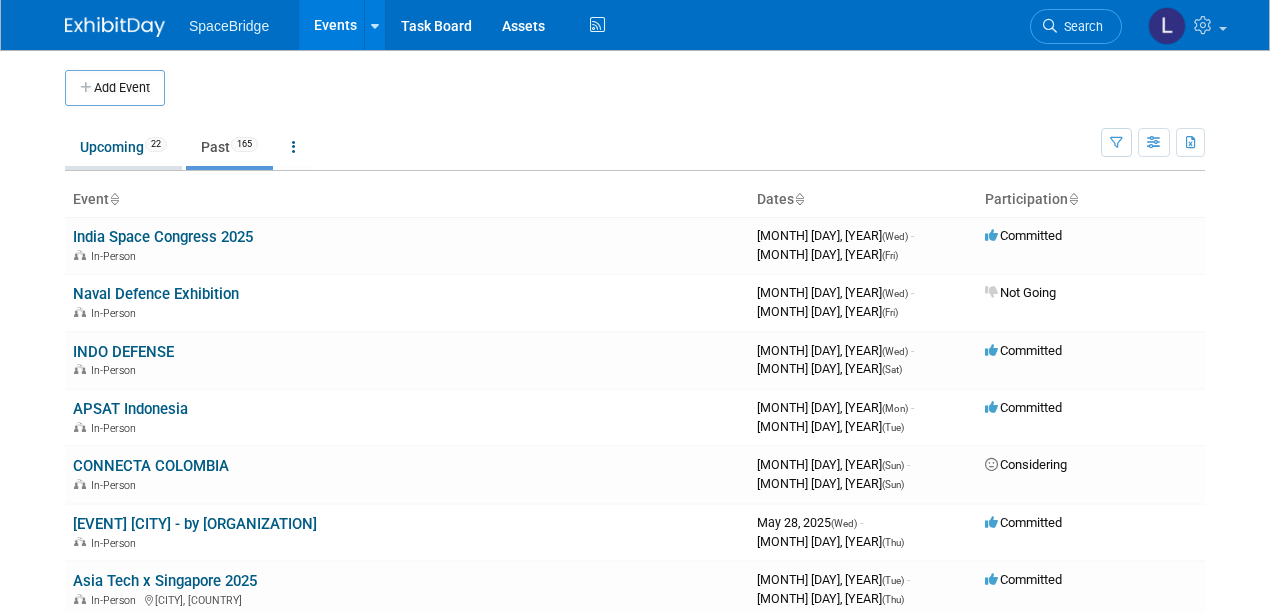 click on "Upcoming
22" at bounding box center (123, 147) 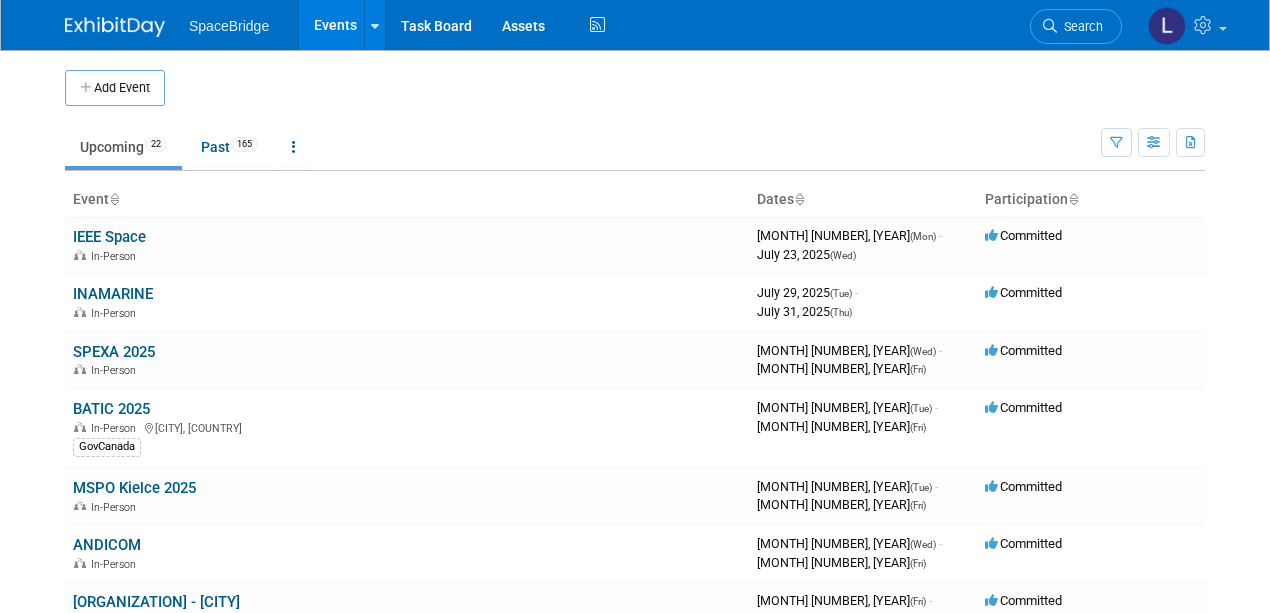 scroll, scrollTop: 0, scrollLeft: 0, axis: both 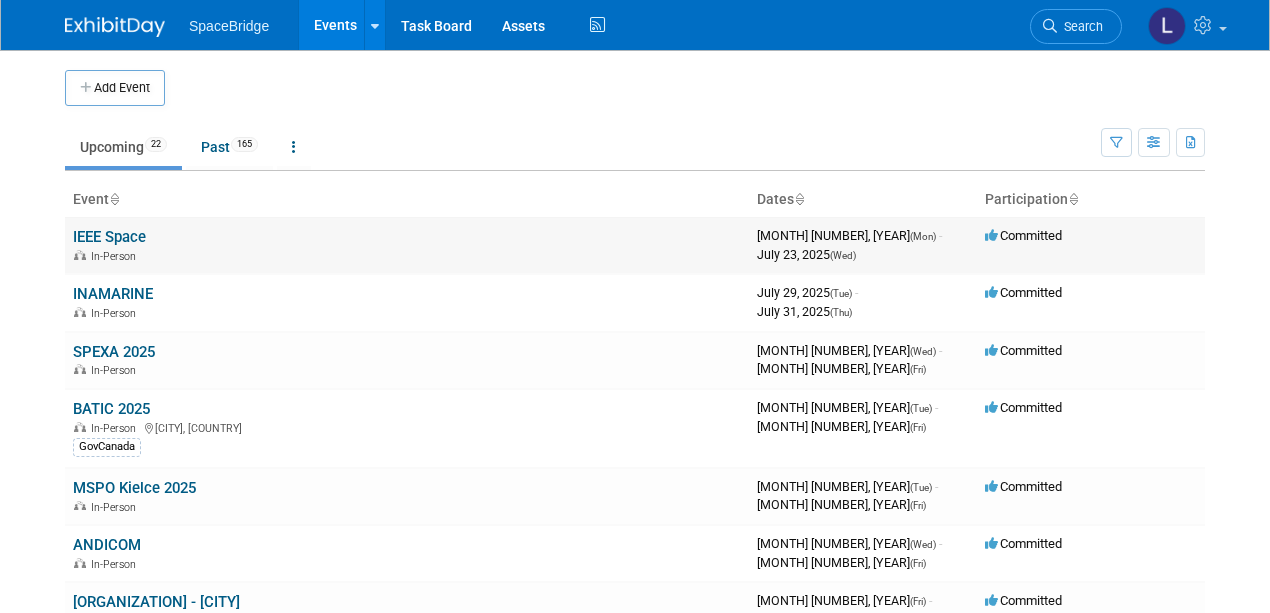 click on "IEEE Space" at bounding box center [109, 237] 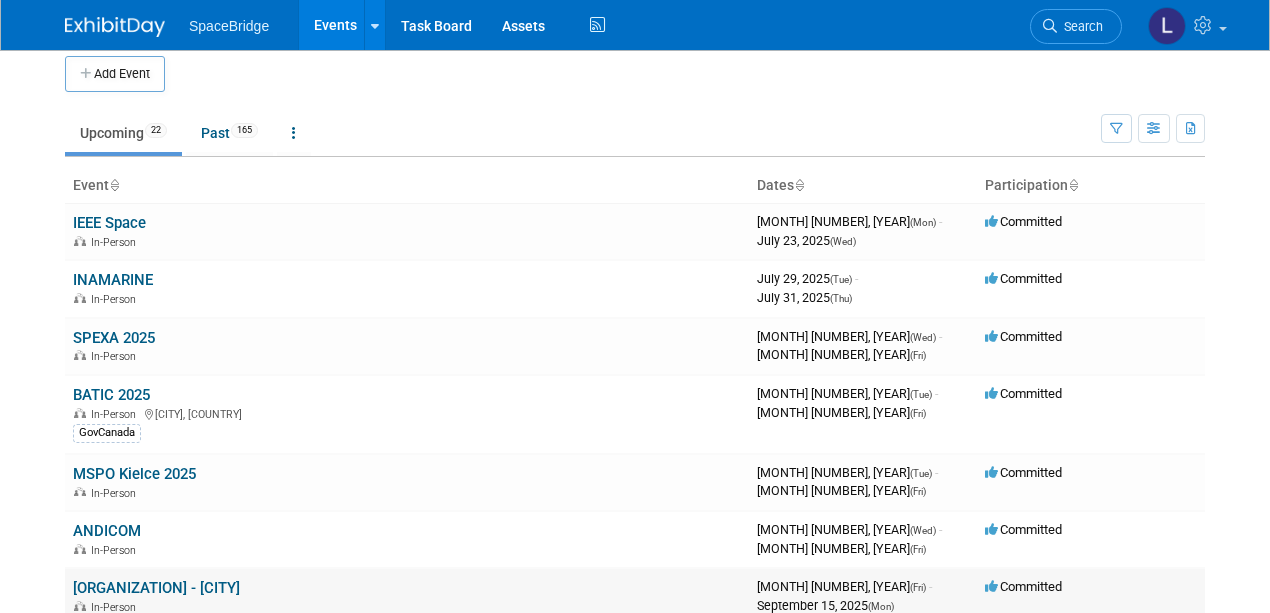scroll, scrollTop: 0, scrollLeft: 0, axis: both 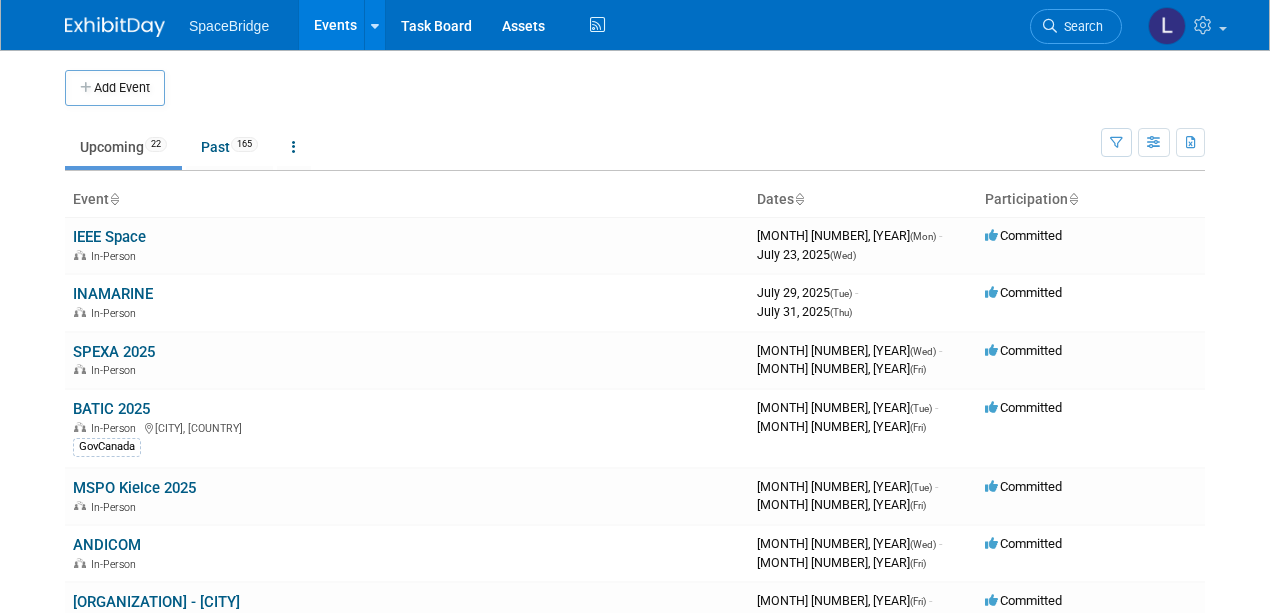 click on "Upcoming
22" at bounding box center (123, 147) 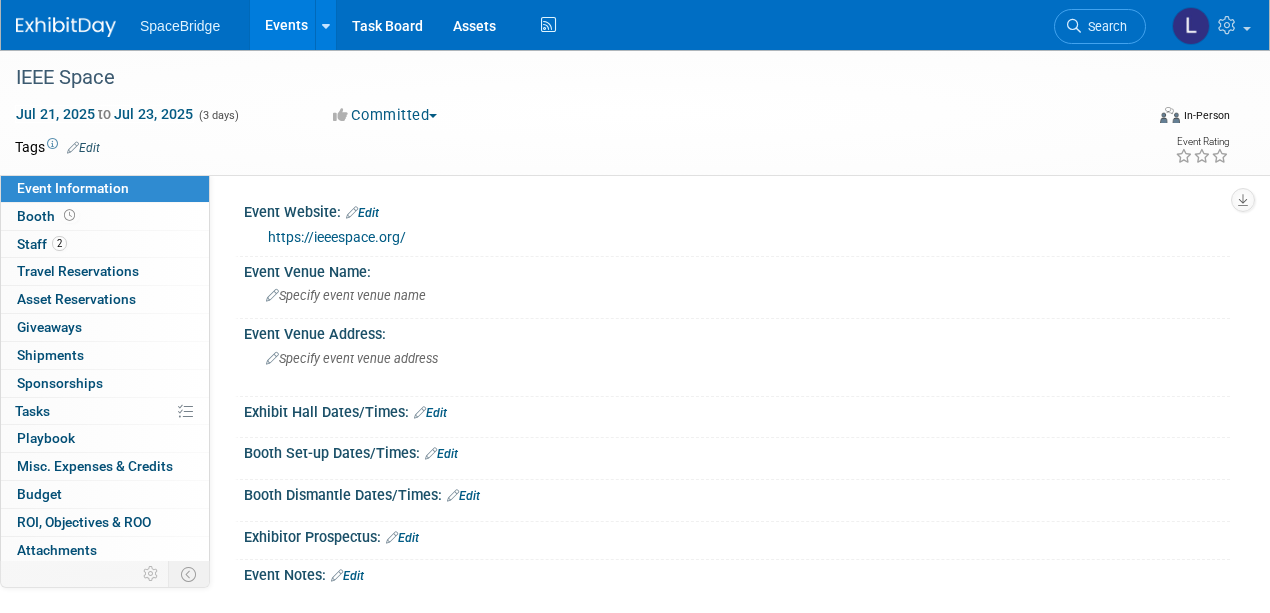 scroll, scrollTop: 0, scrollLeft: 0, axis: both 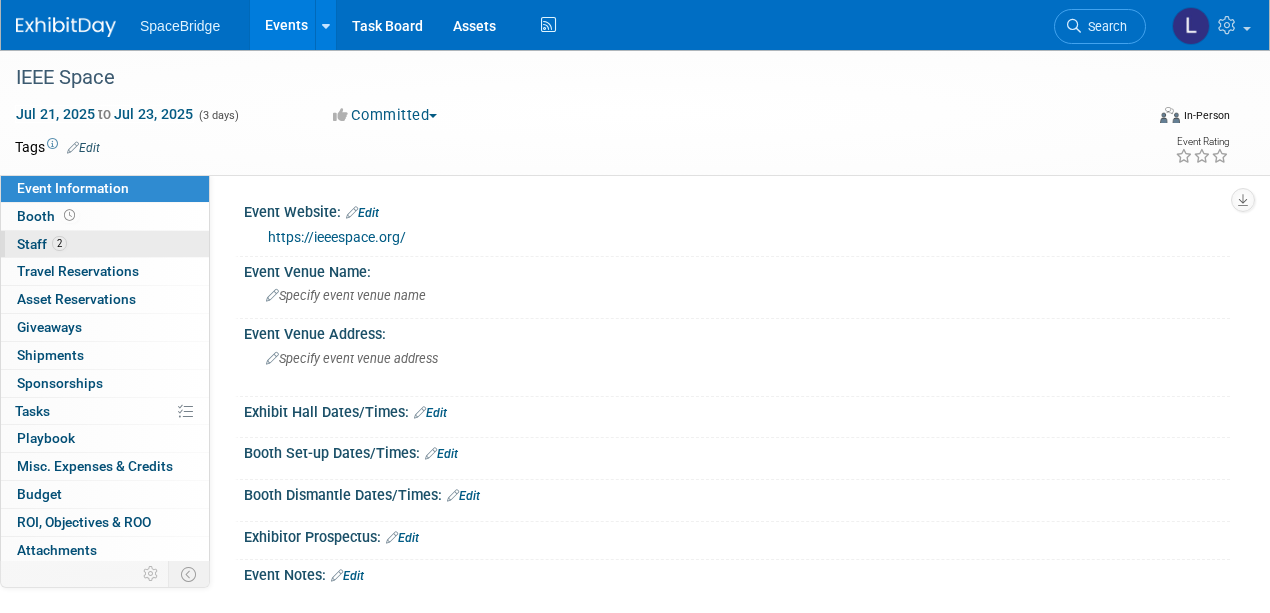 click on "Staff 2" at bounding box center (42, 244) 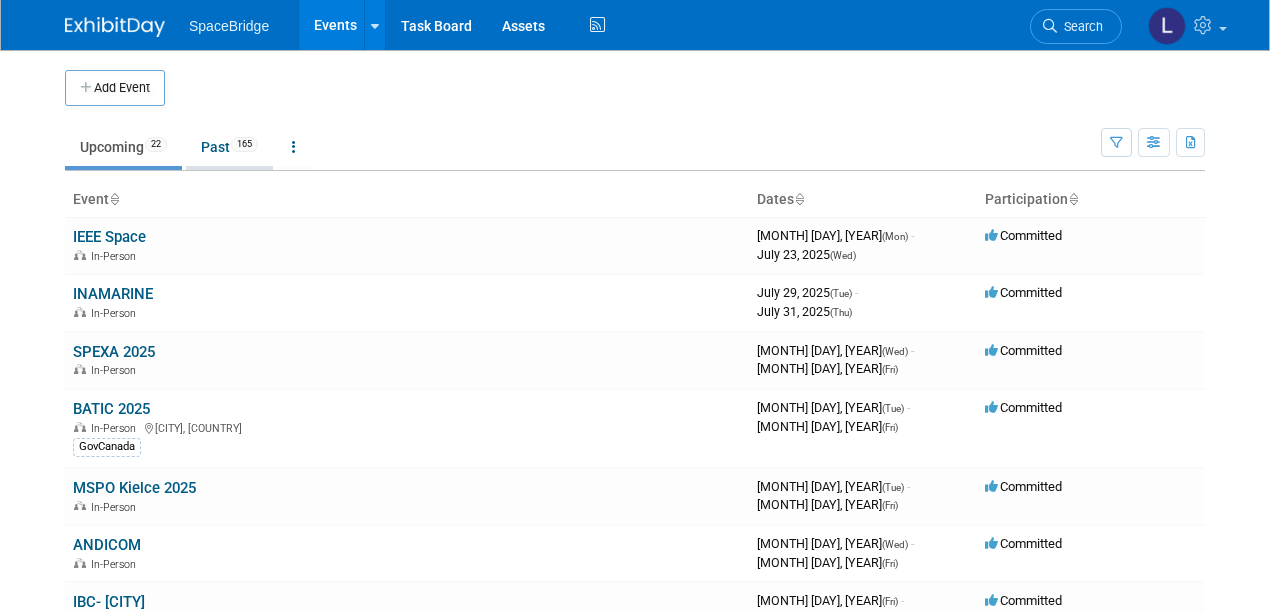 scroll, scrollTop: 0, scrollLeft: 0, axis: both 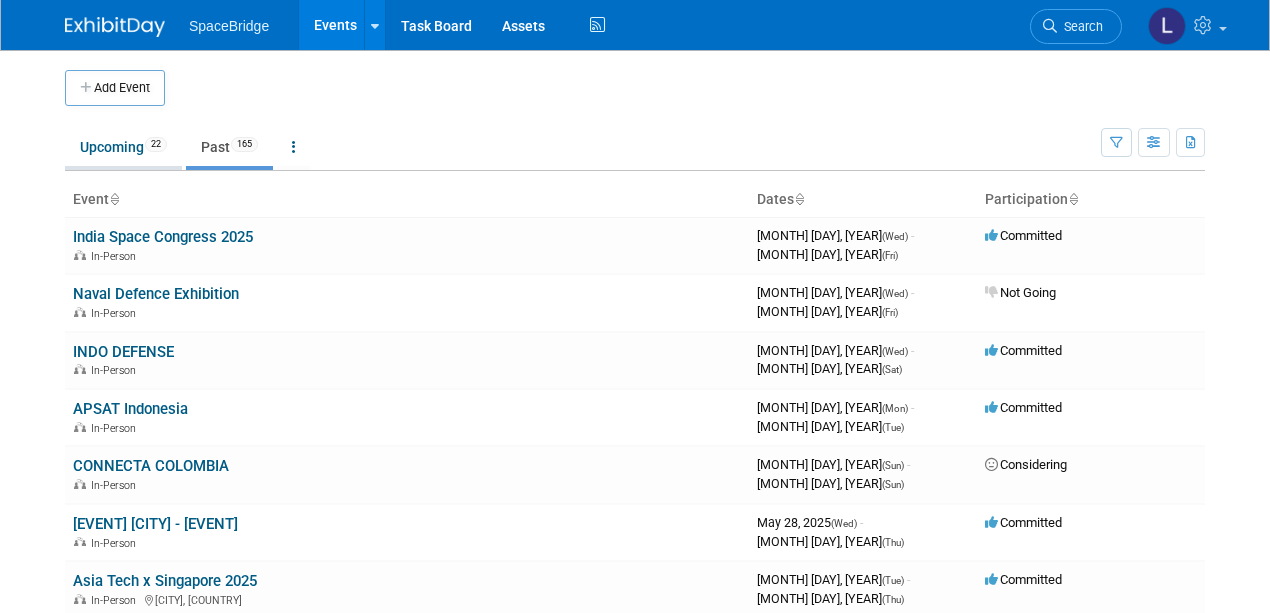 click on "Upcoming
22" at bounding box center [123, 147] 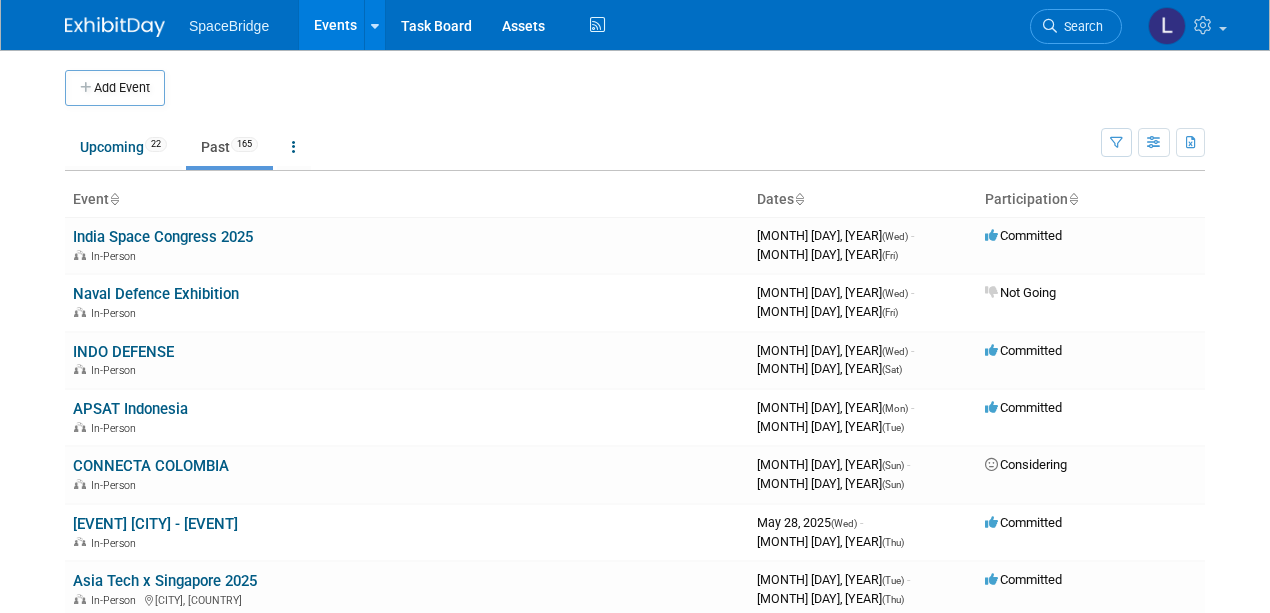 click at bounding box center [0, 0] 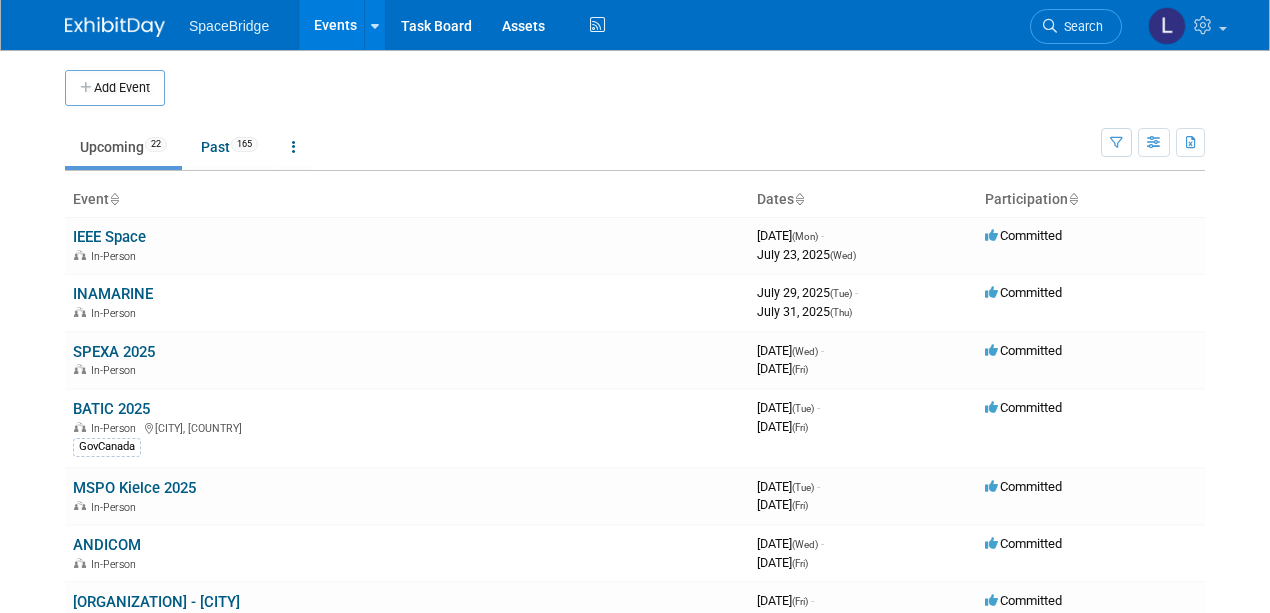 scroll, scrollTop: 0, scrollLeft: 0, axis: both 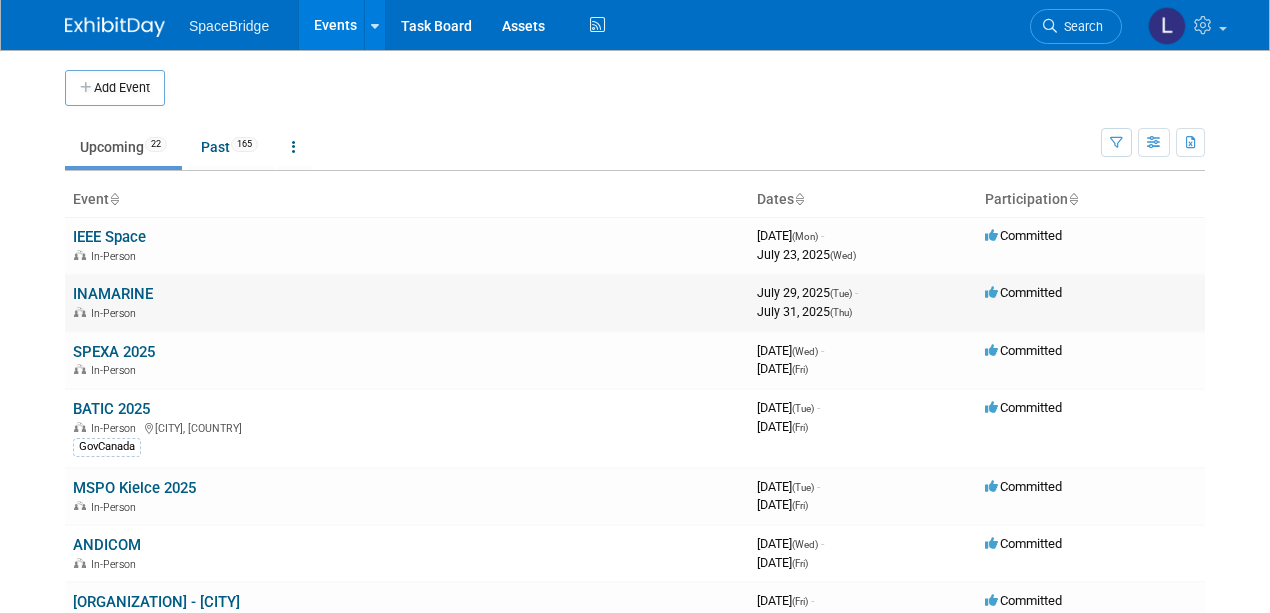 click on "INAMARINE" at bounding box center (113, 294) 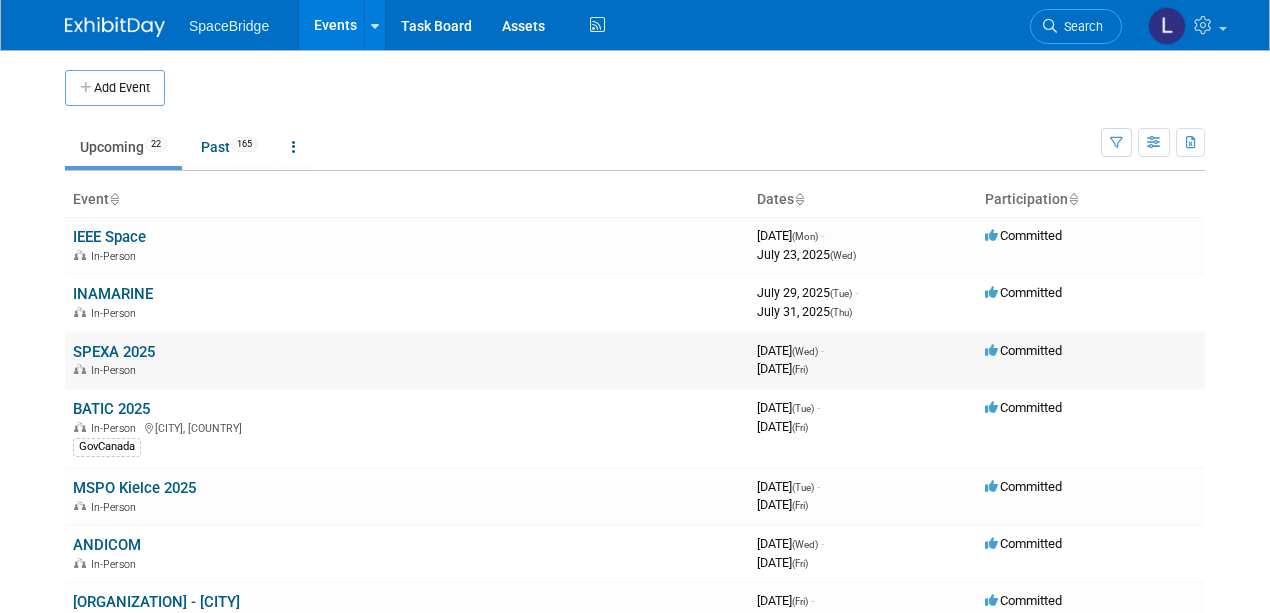 click on "SPEXA 2025" at bounding box center (114, 352) 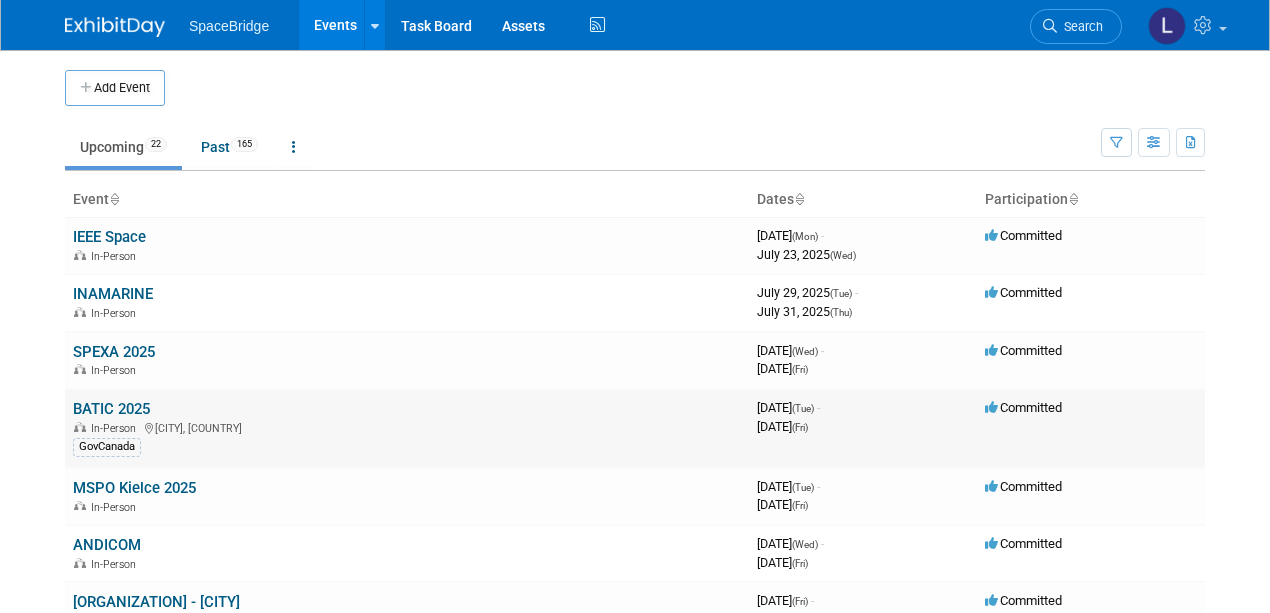 click on "BATIC 2025" at bounding box center (111, 409) 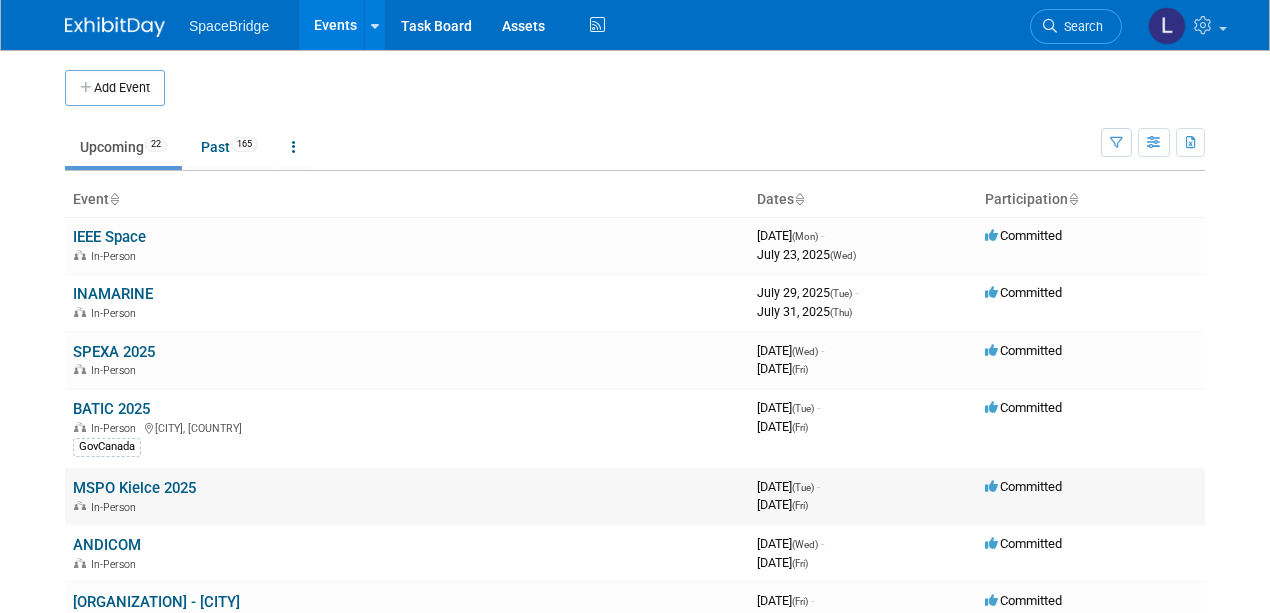 click on "MSPO Kielce 2025" at bounding box center [134, 488] 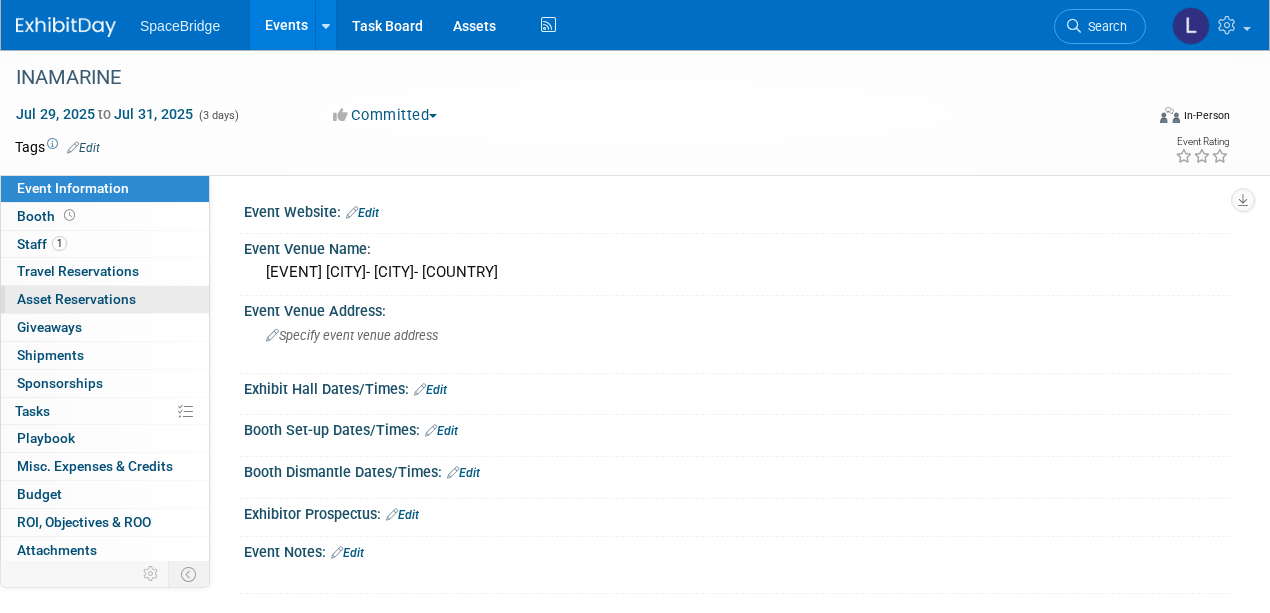 scroll, scrollTop: 0, scrollLeft: 0, axis: both 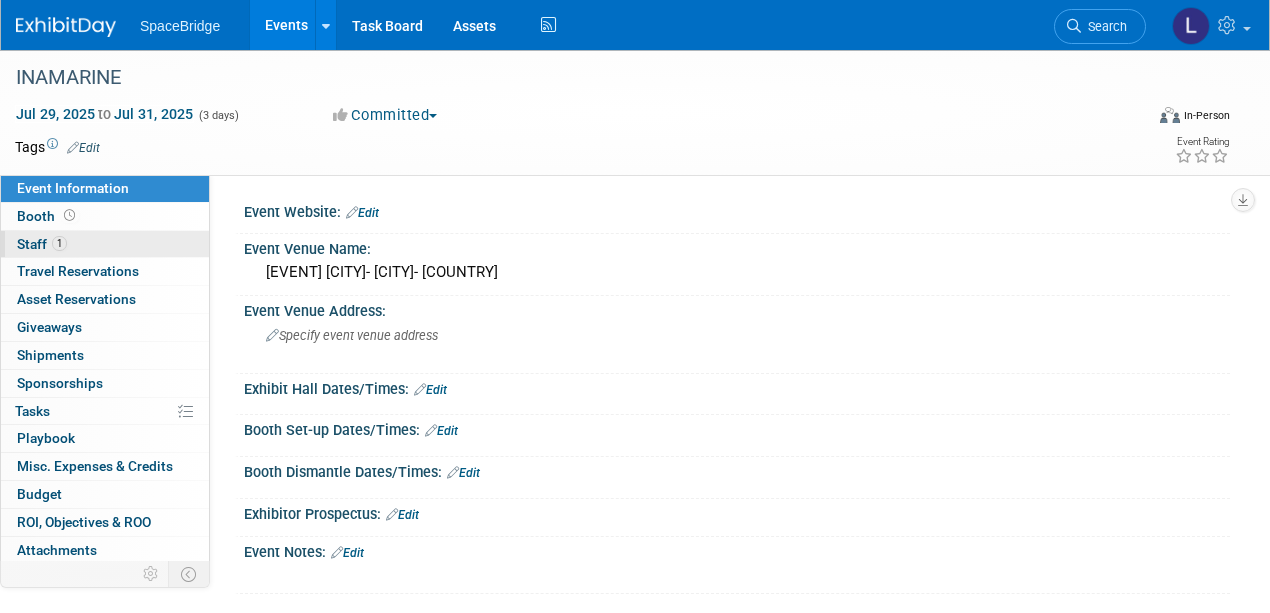 click on "Staff 1" at bounding box center [42, 244] 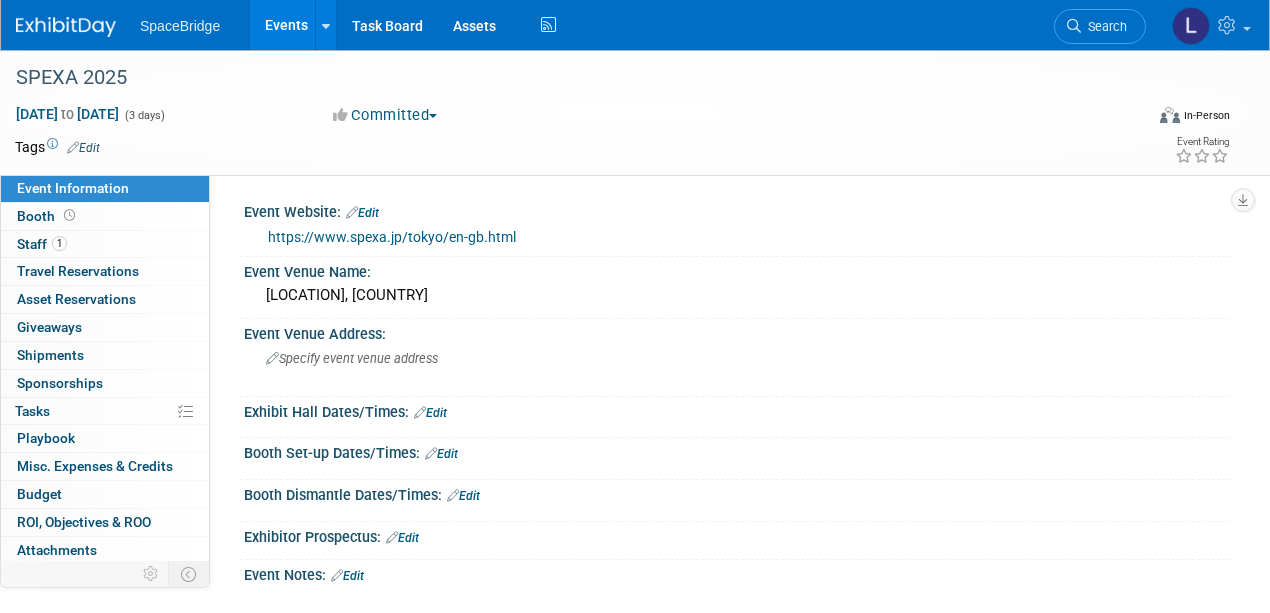 scroll, scrollTop: 0, scrollLeft: 0, axis: both 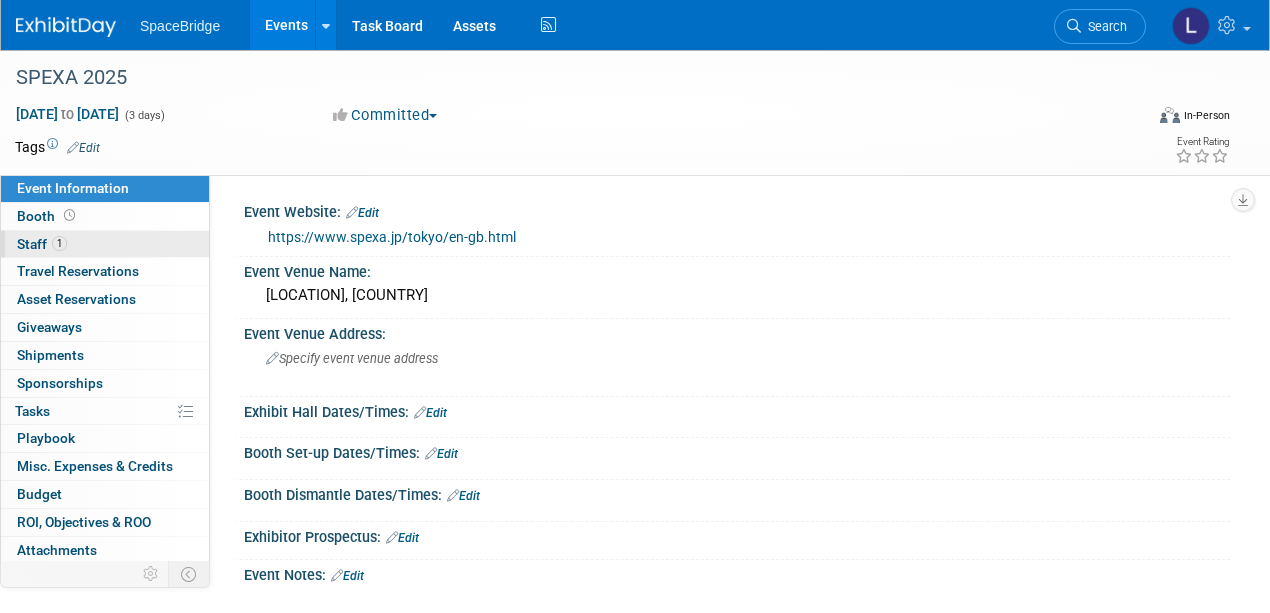 click on "Staff 1" at bounding box center [42, 244] 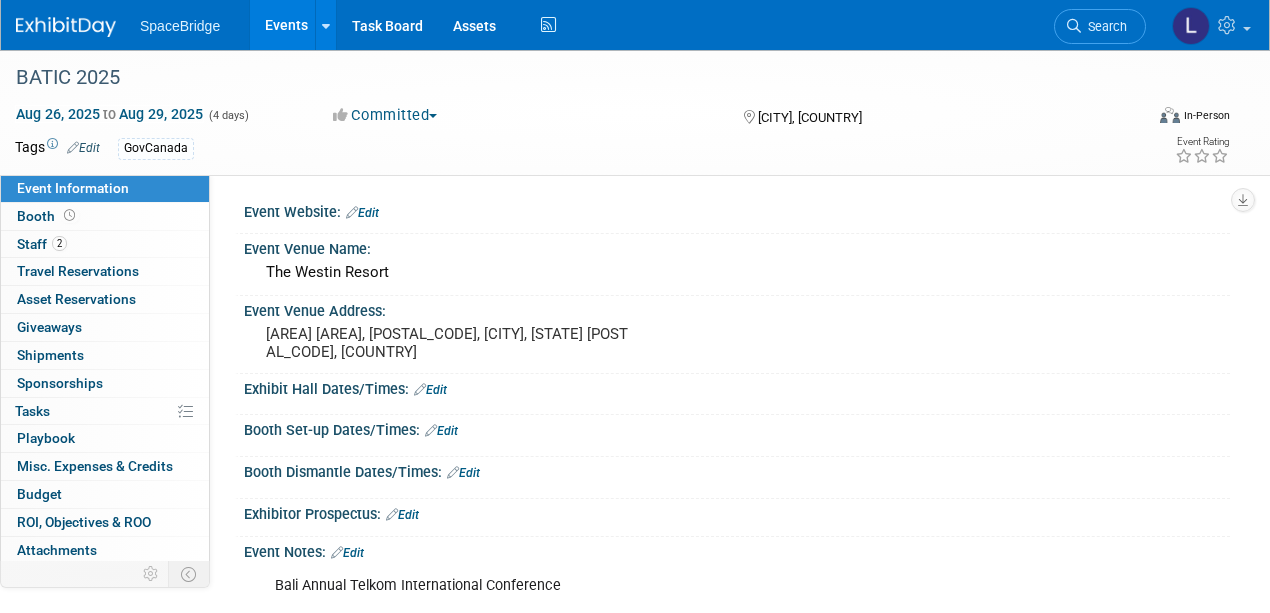 scroll, scrollTop: 0, scrollLeft: 0, axis: both 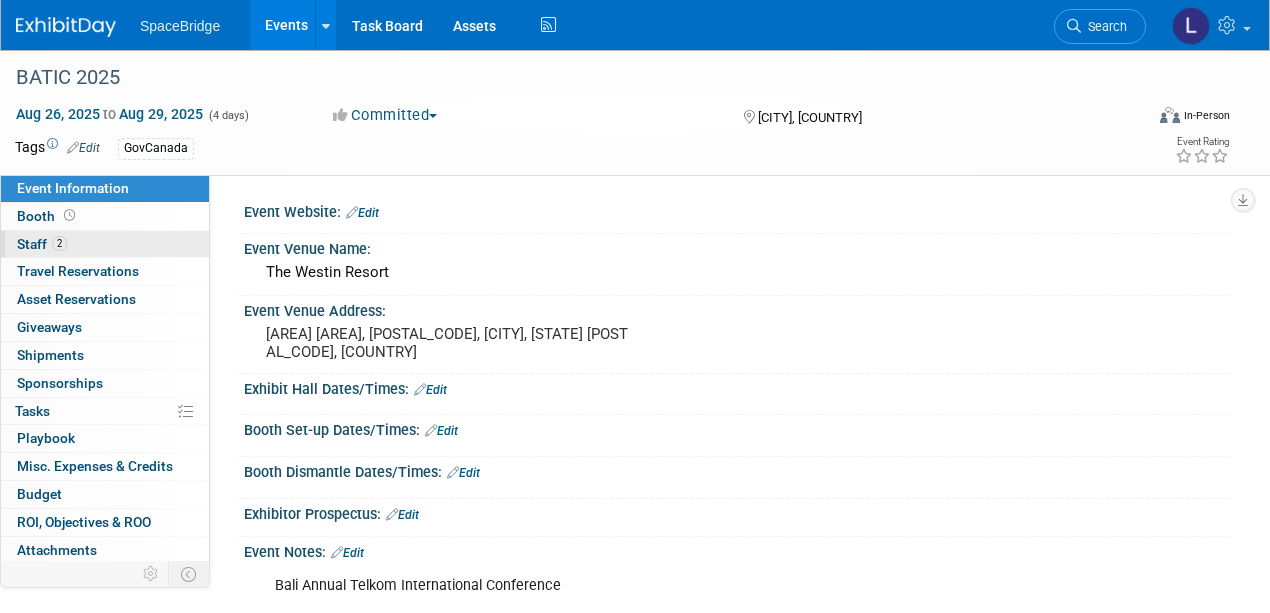 click on "Staff 2" at bounding box center (42, 244) 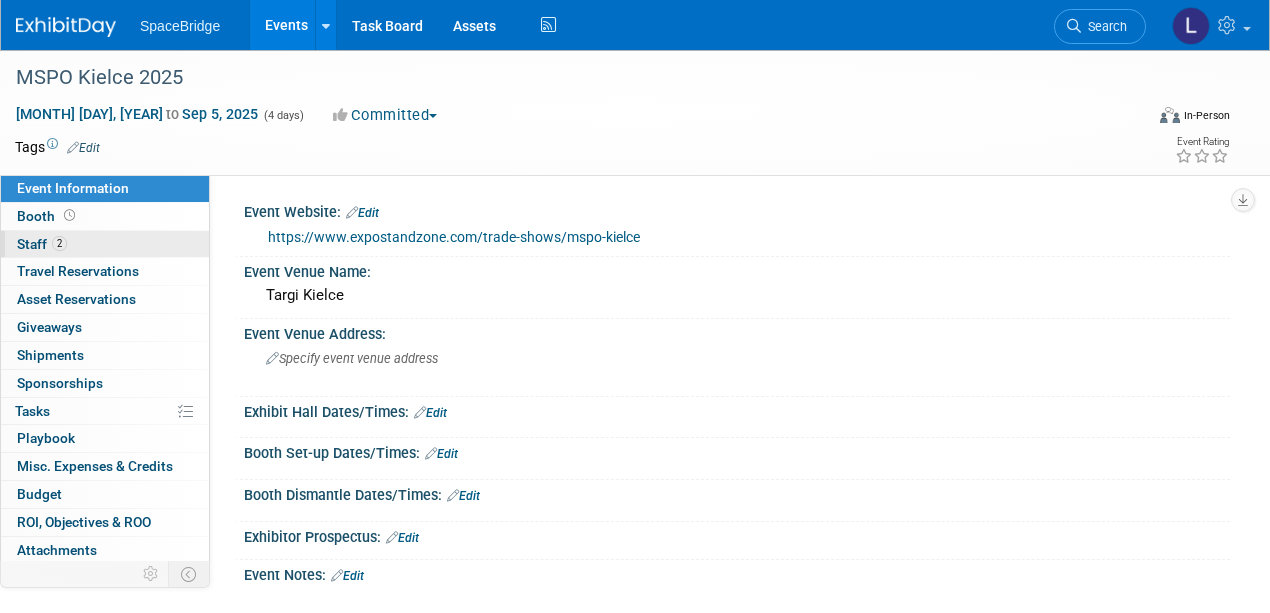 scroll, scrollTop: 0, scrollLeft: 0, axis: both 